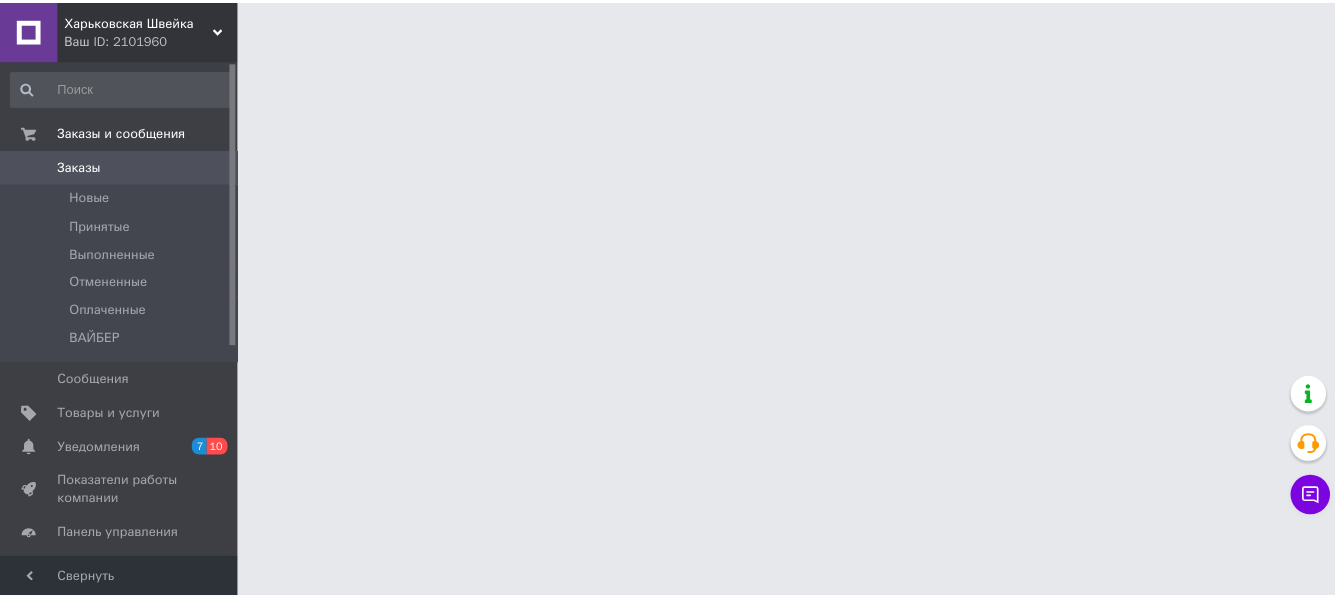 scroll, scrollTop: 0, scrollLeft: 0, axis: both 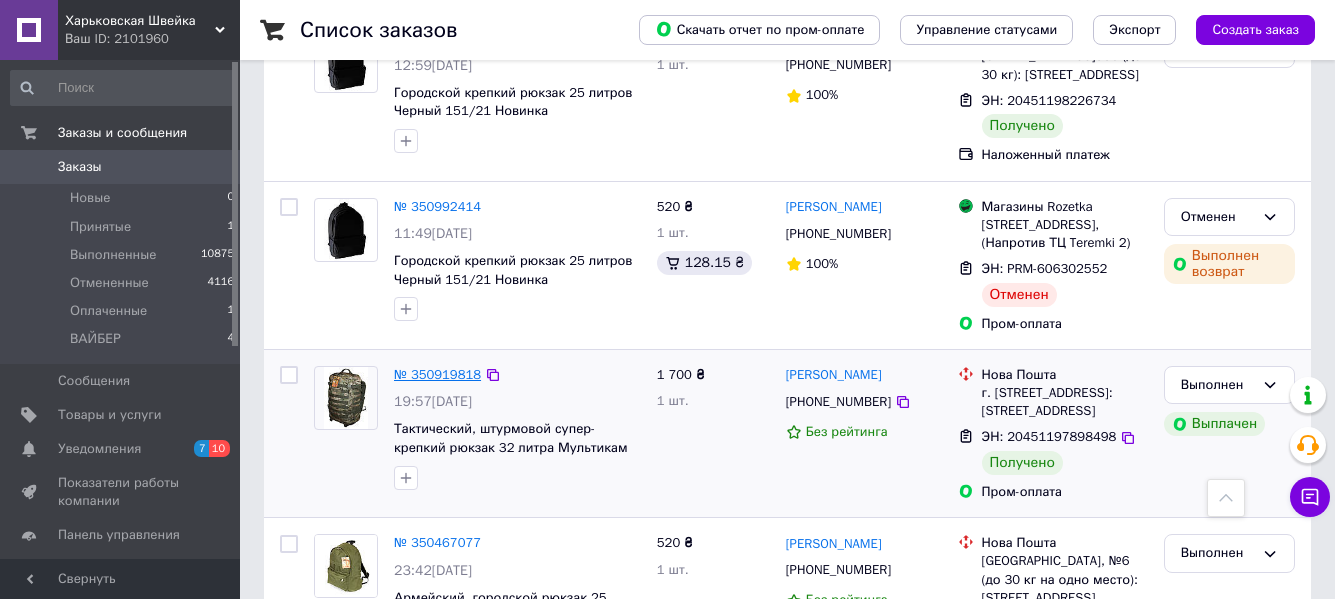 click on "№ 350919818" at bounding box center [437, 374] 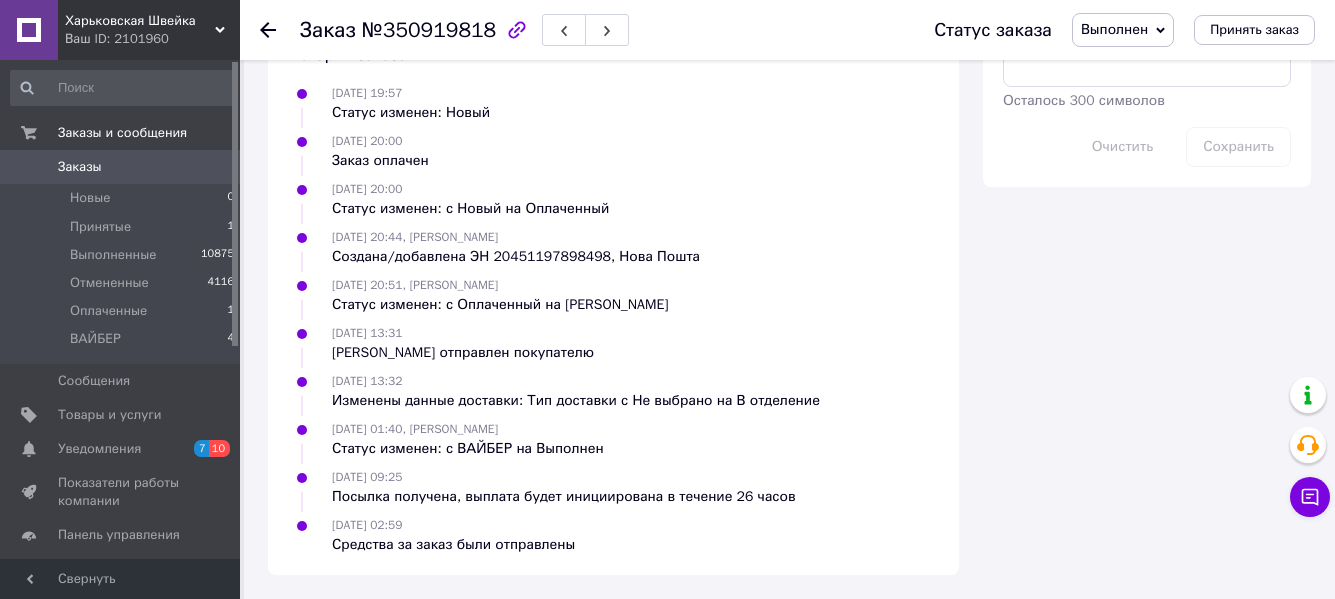 scroll, scrollTop: 1090, scrollLeft: 0, axis: vertical 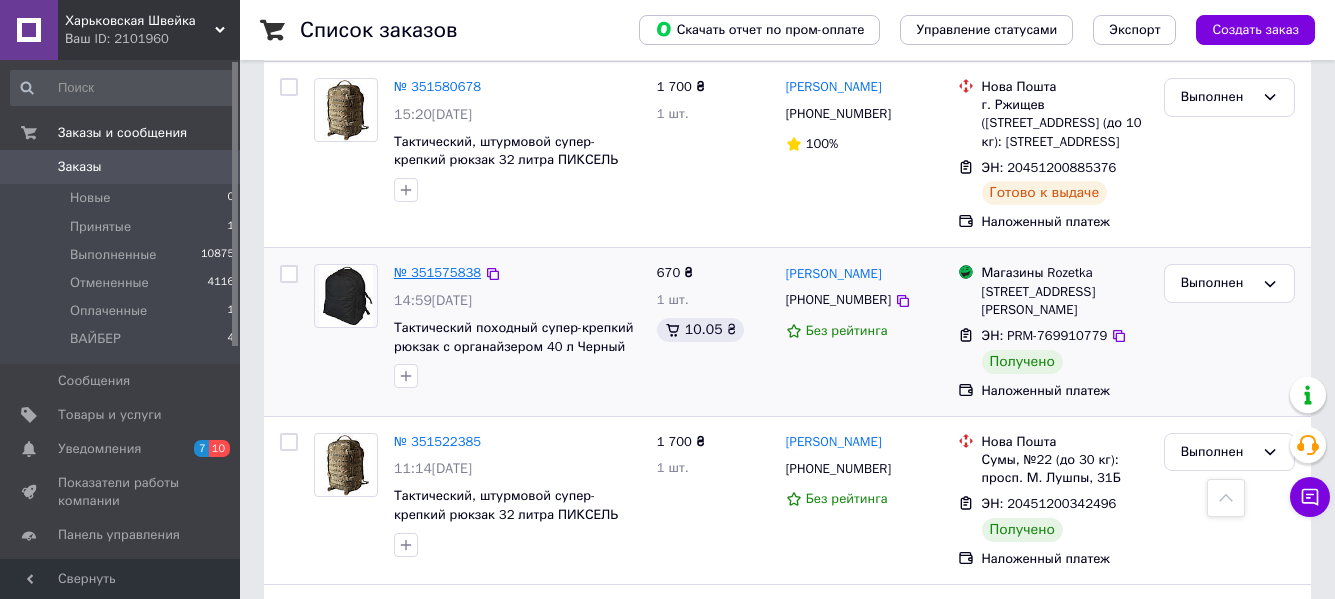 click on "№ 351575838" at bounding box center (437, 272) 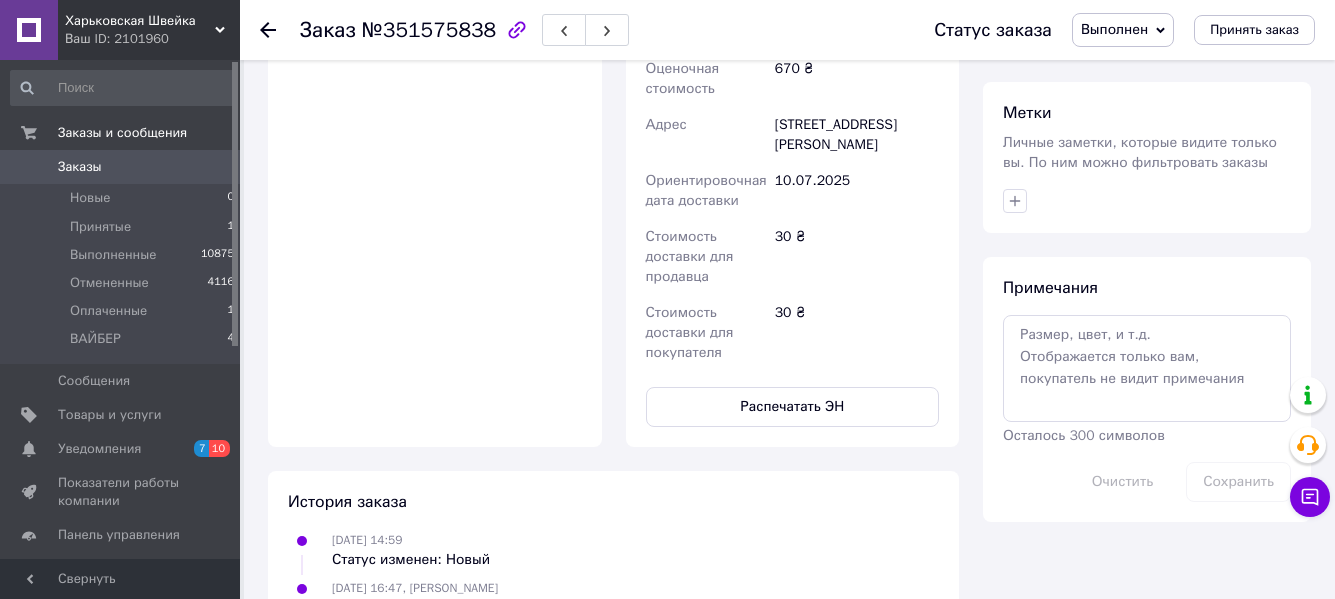 scroll, scrollTop: 824, scrollLeft: 0, axis: vertical 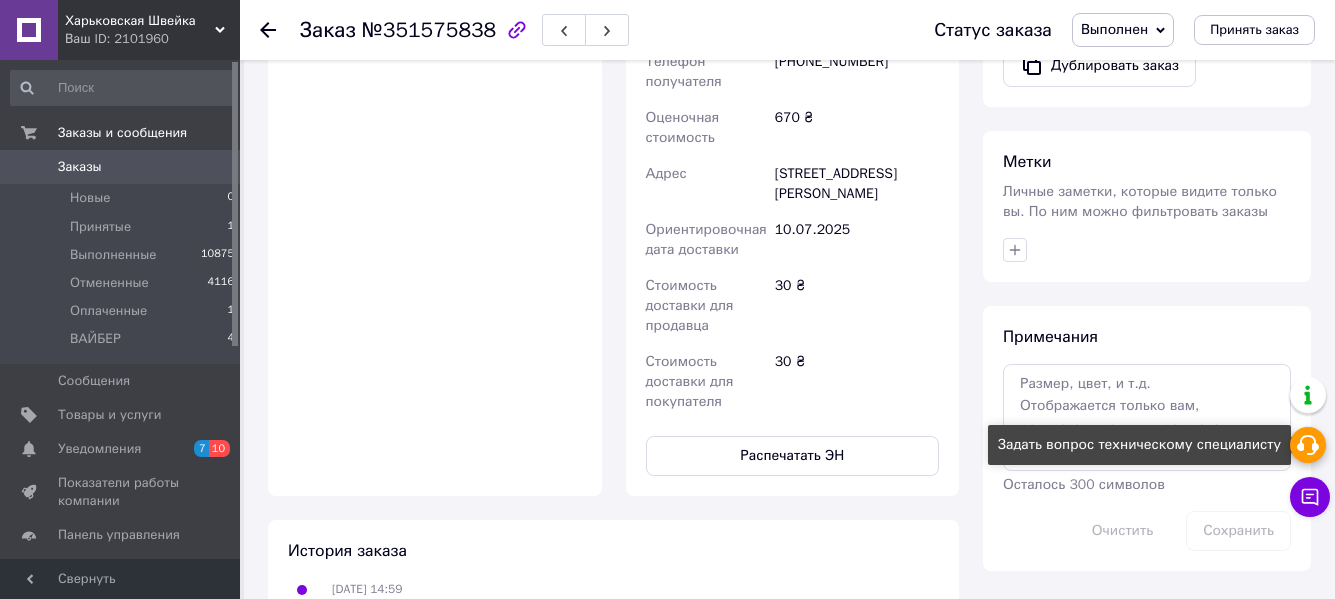 click 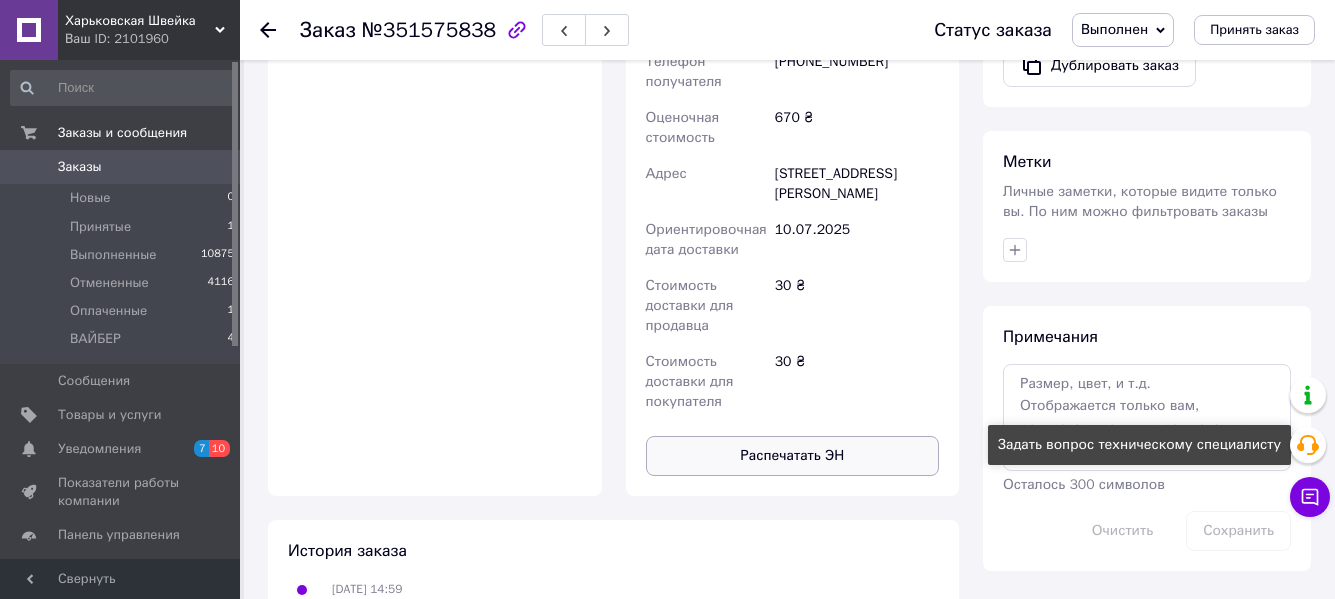 click on "Заказ с каталога [DATE] 14:59 Товары в заказе (1) - 31% Тактический походный супер-крепкий рюкзак с органайзером 40 л Черный Кордура 500 ден Готово к отправке 670 ₴   970 ₴ Артикул: 161/орг B/11 Остаток: 10 Каталог ProSale: 10.05 ₴  1 шт. 670 ₴ Покупатель [PERSON_NAME] 1 заказ у вас на 670 ₴ Без рейтинга   Добавить отзыв [PHONE_NUMBER] Оплата Наложенный платеж Доставка Внести изменения в созданную ЭН невозможно. Распечатайте и наклейте ЭН на посылку. Условия упаковки отправок Магазины Rozetka (платная) Номер накладной PRM-769910779 Статус отправления Получено Получатель [PERSON_NAME]  [PHONE_NUMBER] 670 ₴ 30 ₴" at bounding box center [613, 117] 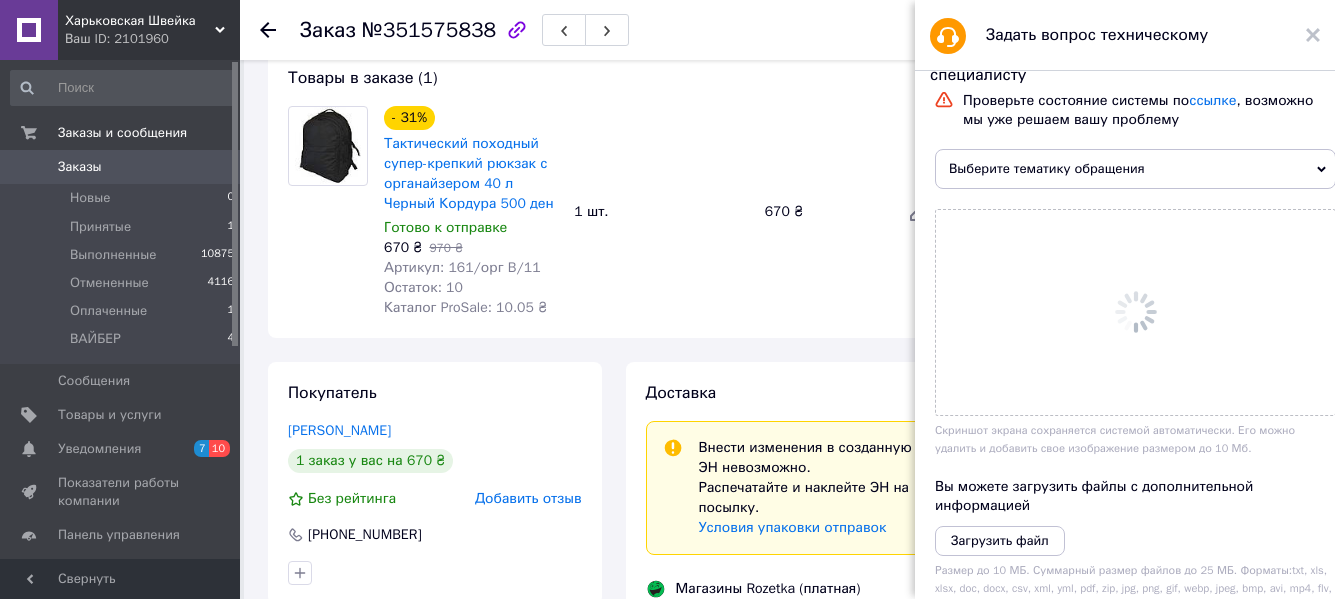 scroll, scrollTop: 124, scrollLeft: 0, axis: vertical 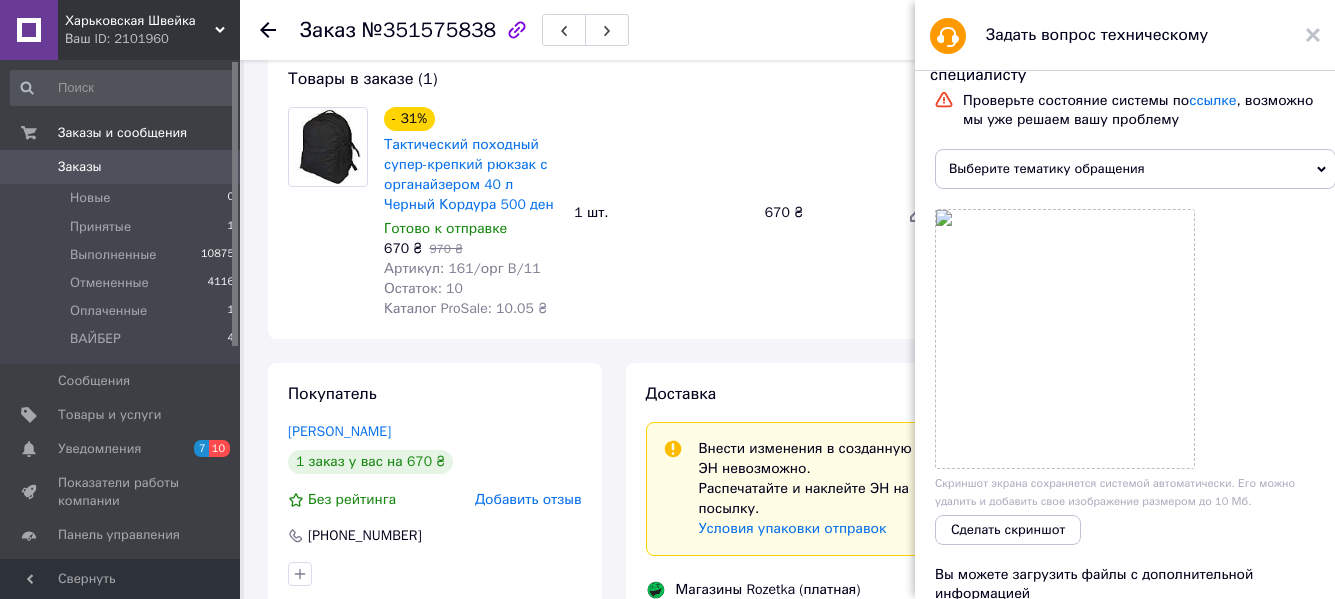 click on "- 31% Тактический походный супер-крепкий рюкзак с органайзером 40 л Черный Кордура 500 ден Готово к отправке 670 ₴   970 ₴ Артикул: 161/орг B/11 Остаток: 10 Каталог ProSale: 10.05 ₴  1 шт. 670 ₴" at bounding box center [661, 213] 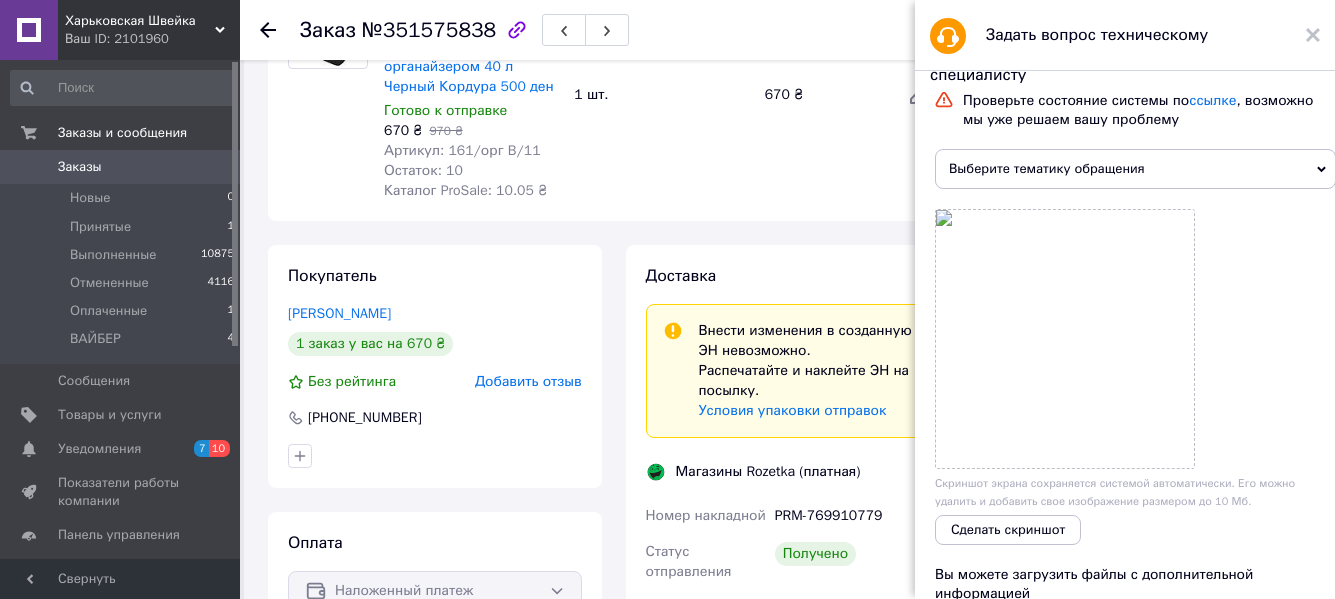 scroll, scrollTop: 524, scrollLeft: 0, axis: vertical 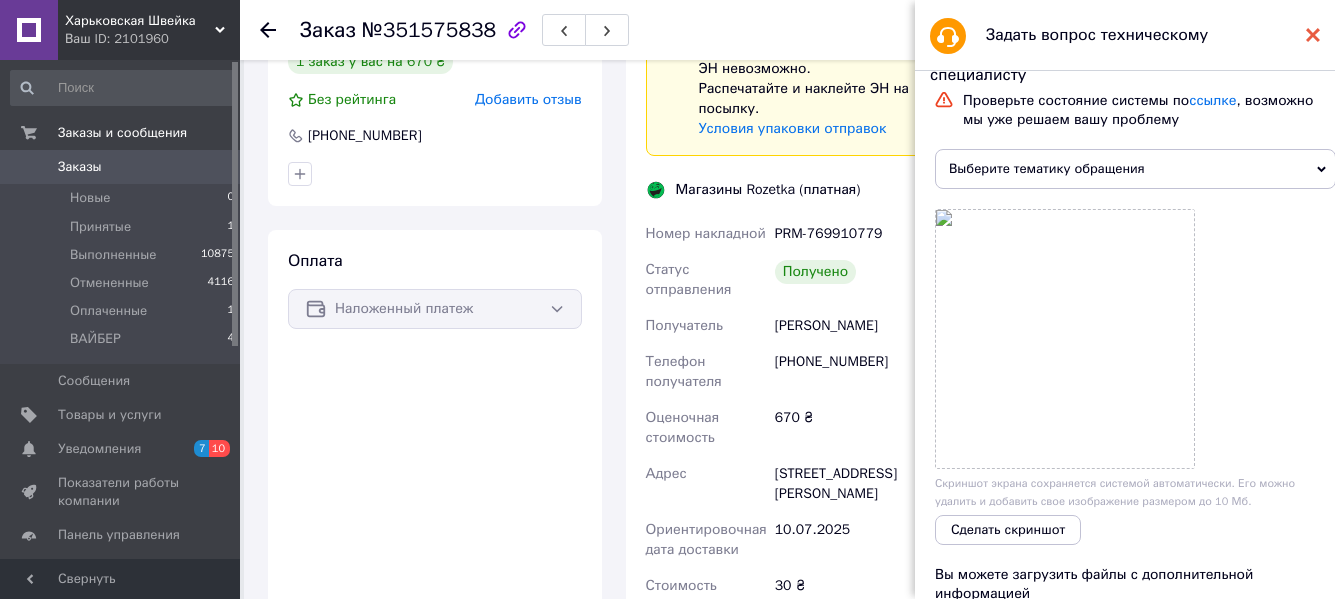 click 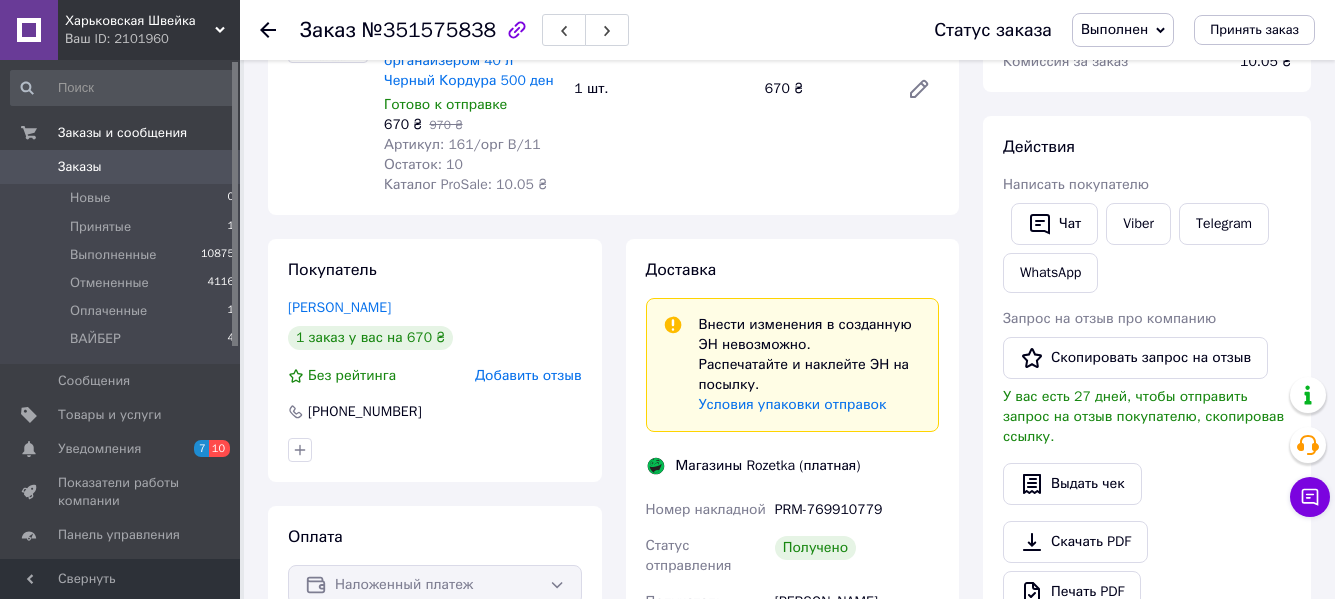 scroll, scrollTop: 224, scrollLeft: 0, axis: vertical 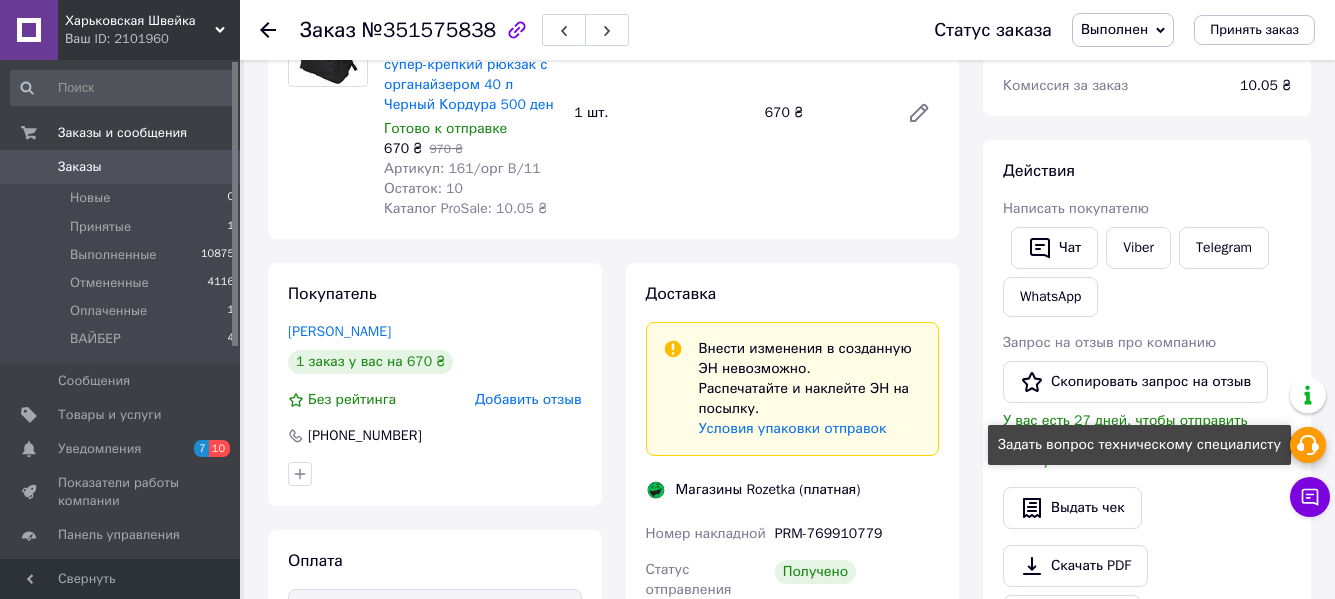 click 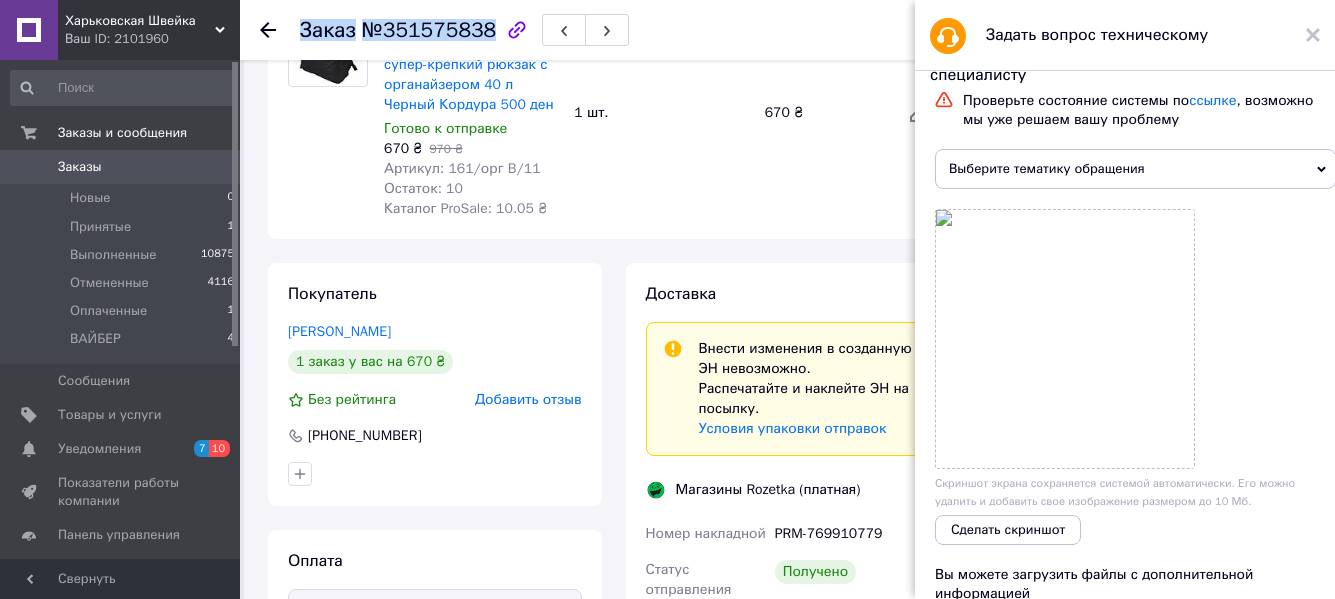 drag, startPoint x: 325, startPoint y: 33, endPoint x: 481, endPoint y: 41, distance: 156.20499 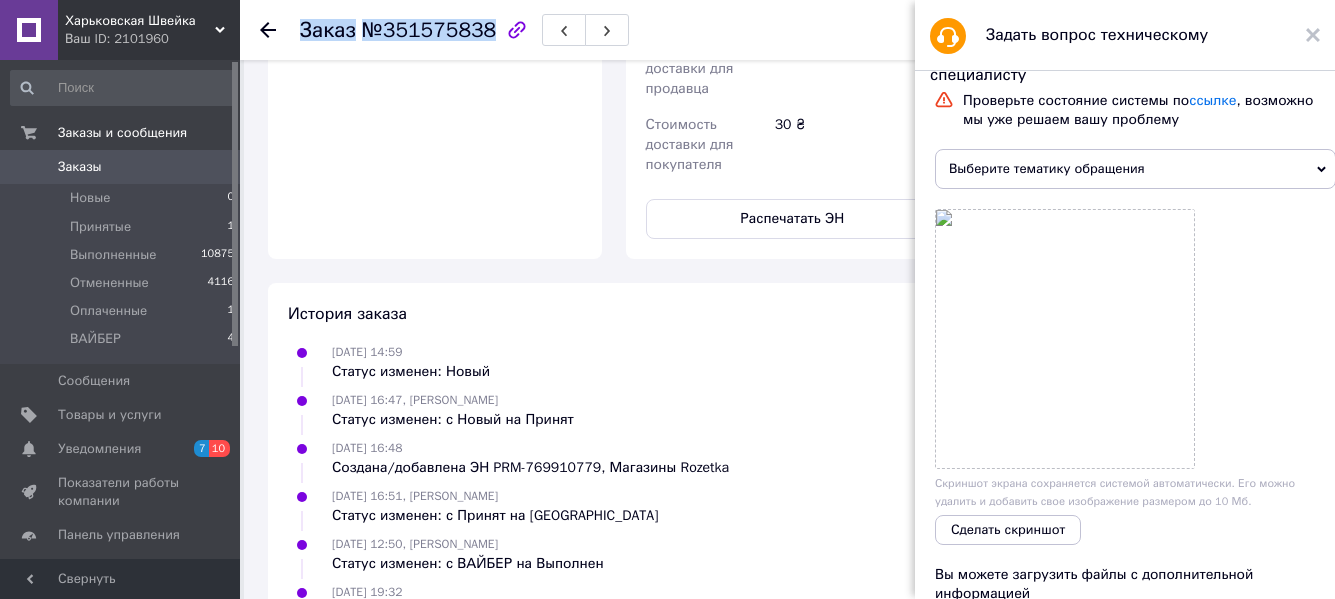 scroll, scrollTop: 1224, scrollLeft: 0, axis: vertical 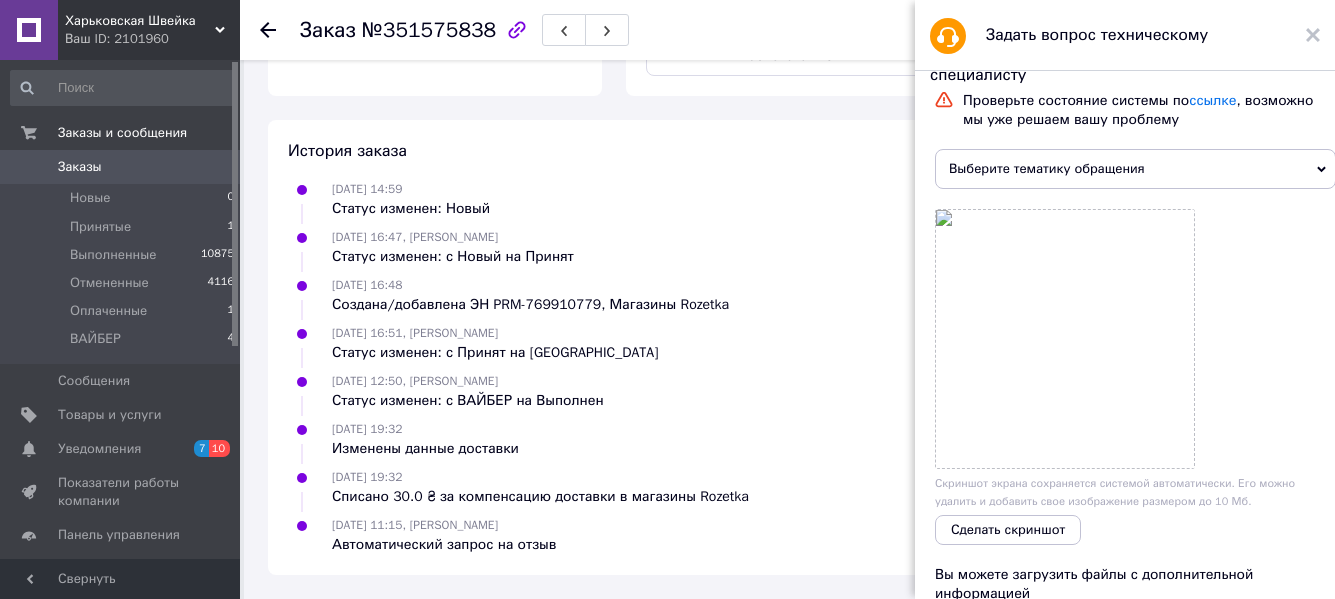 click 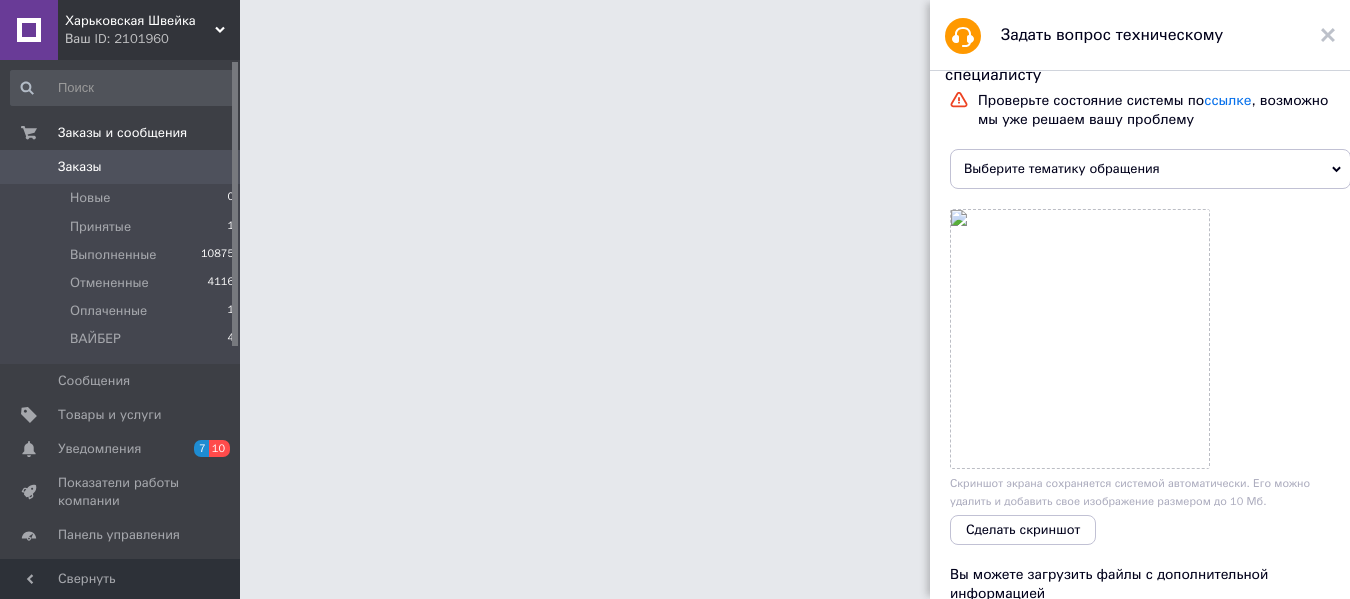 click on "Задать вопрос техническому специалисту" at bounding box center [1140, 35] 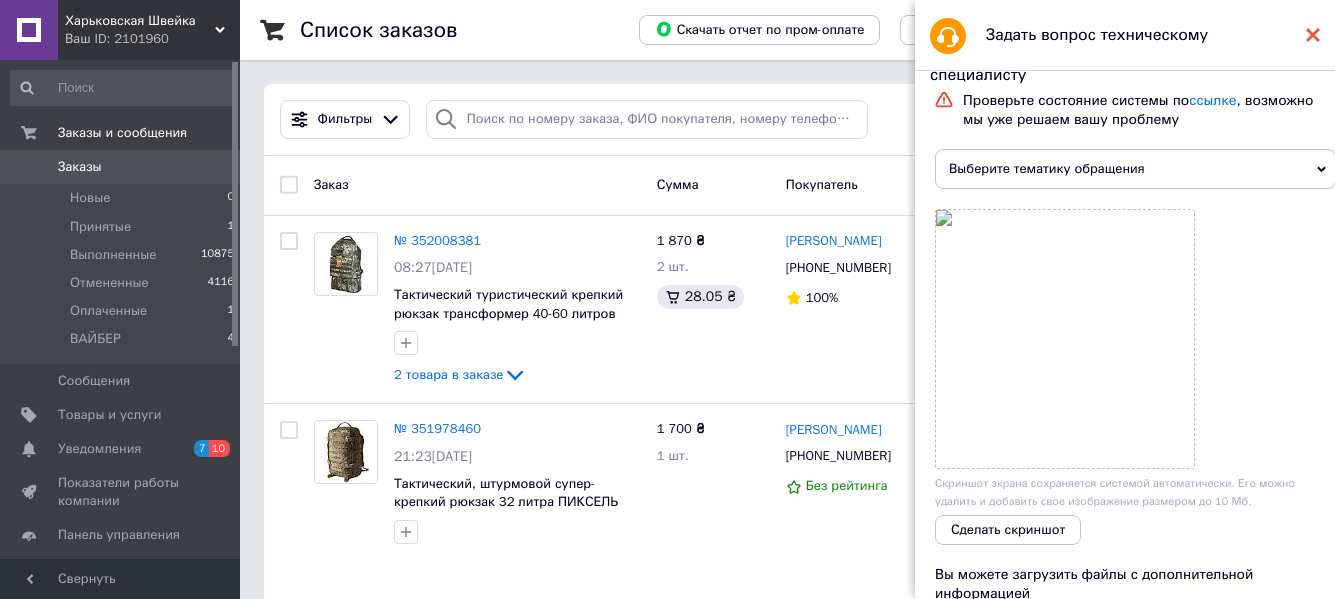 click 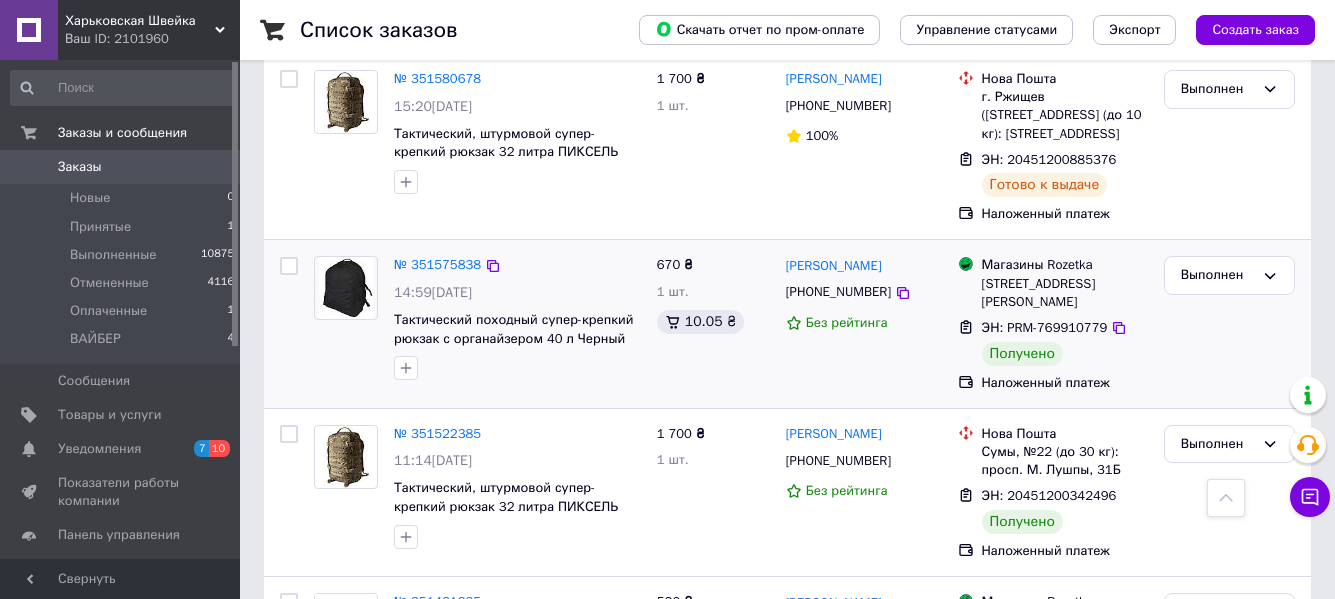 scroll, scrollTop: 1600, scrollLeft: 0, axis: vertical 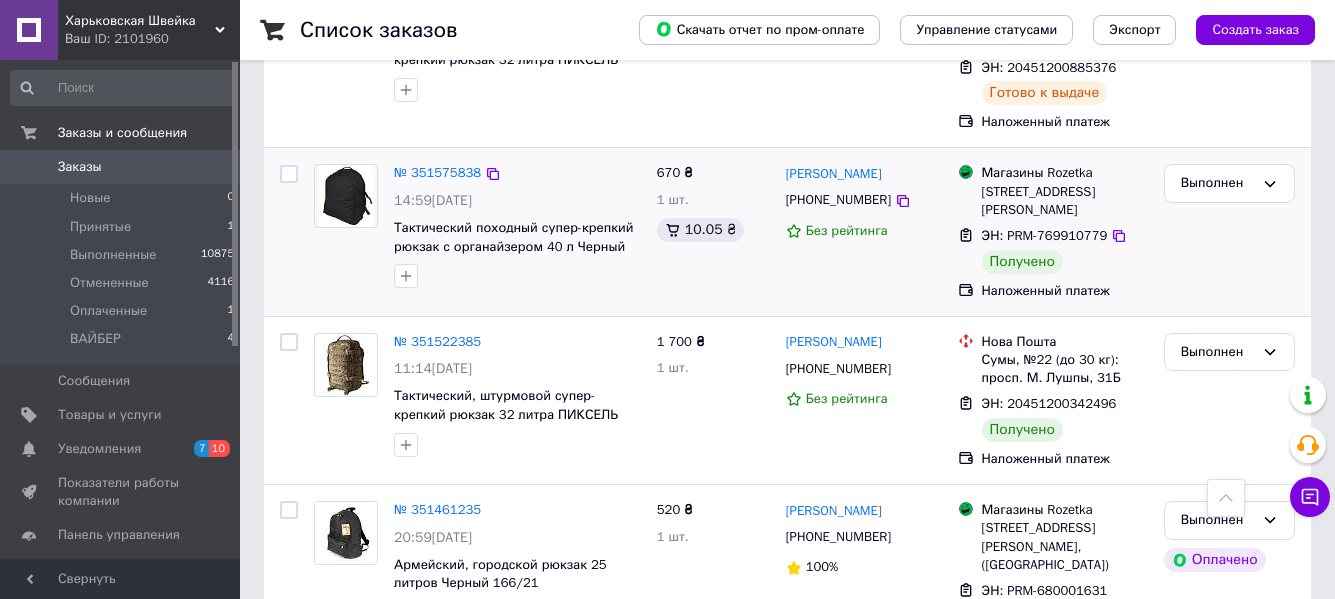 click on "Получено" at bounding box center [1022, 262] 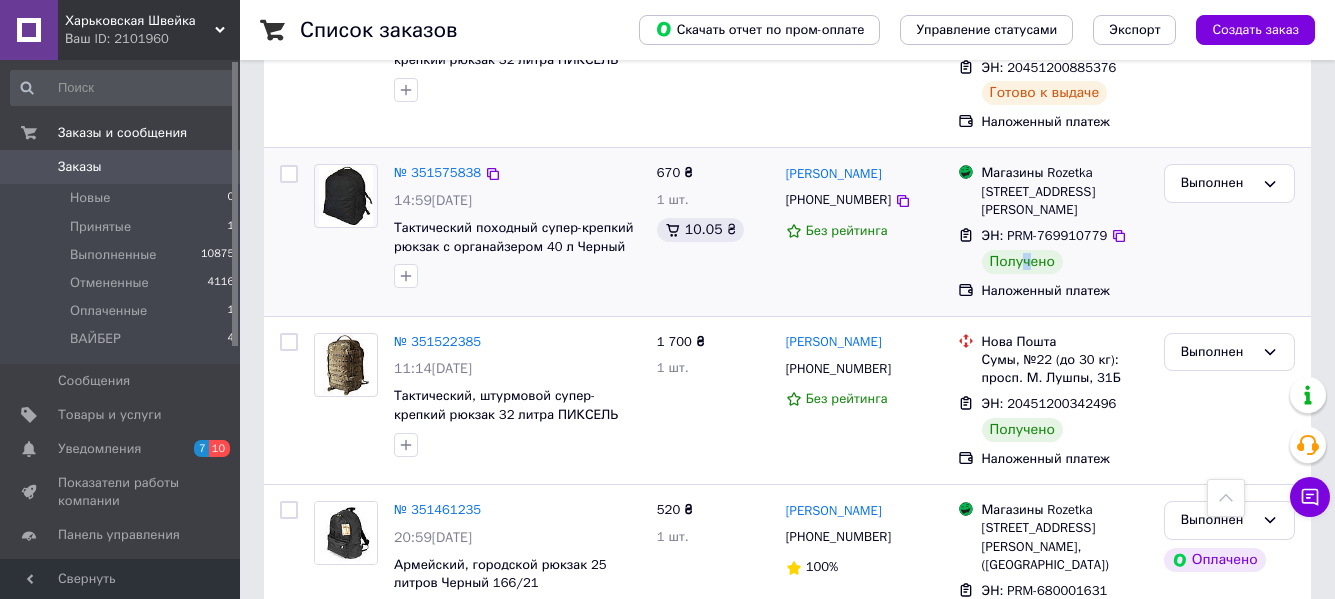 click on "Получено" at bounding box center [1022, 262] 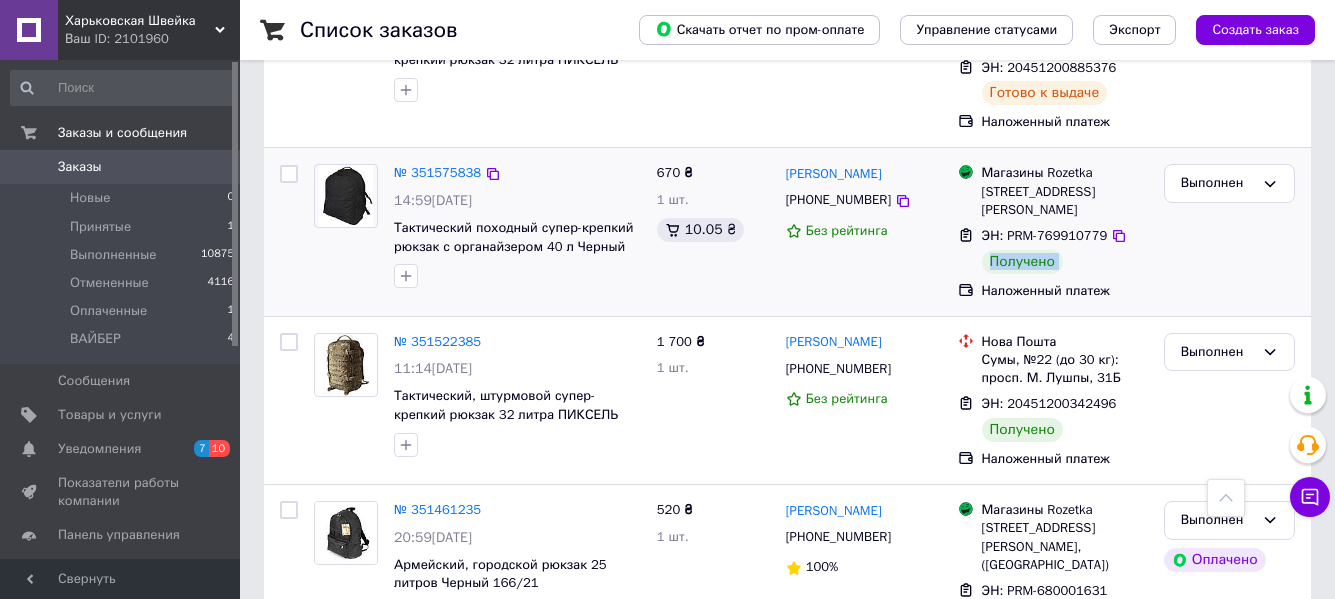 click on "Получено" at bounding box center [1022, 262] 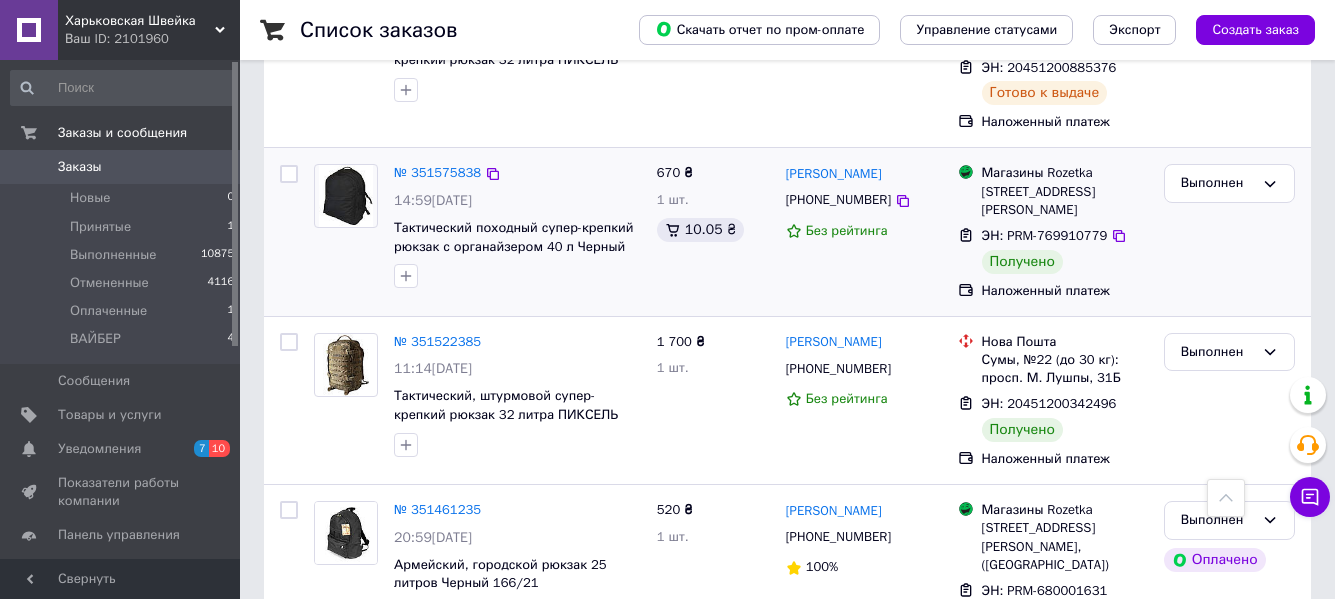 click on "670 ₴ 1 шт. 10.05 ₴" at bounding box center (713, 231) 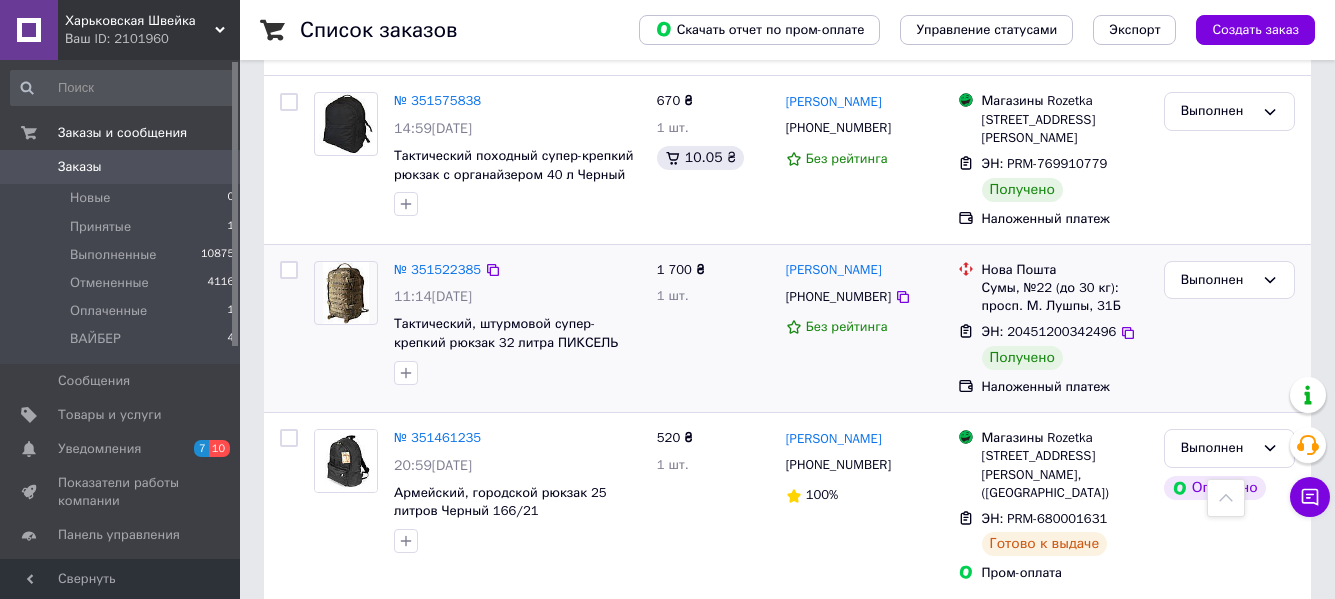 scroll, scrollTop: 1700, scrollLeft: 0, axis: vertical 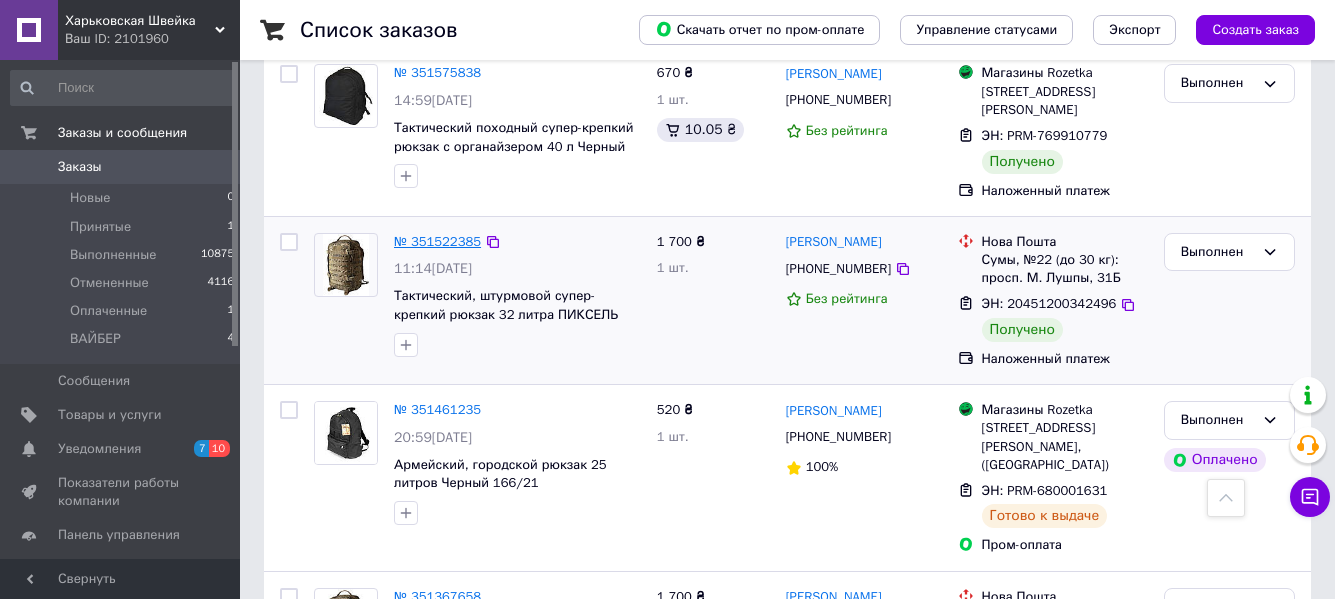 click on "№ 351522385" at bounding box center (437, 241) 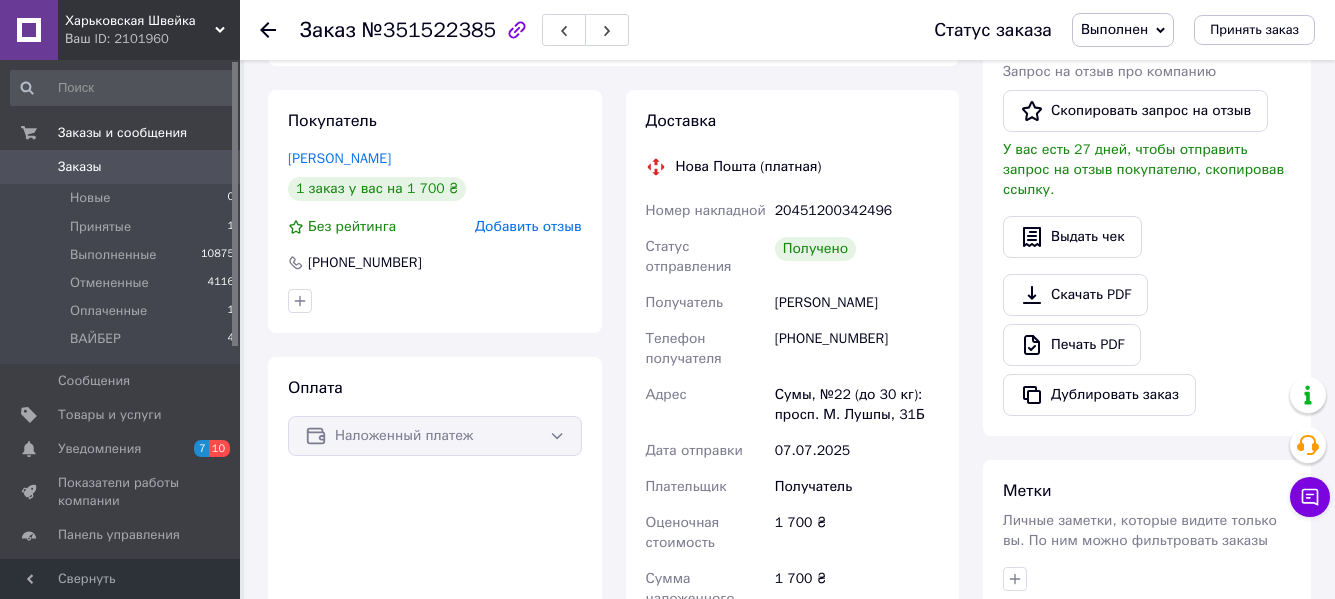 scroll, scrollTop: 294, scrollLeft: 0, axis: vertical 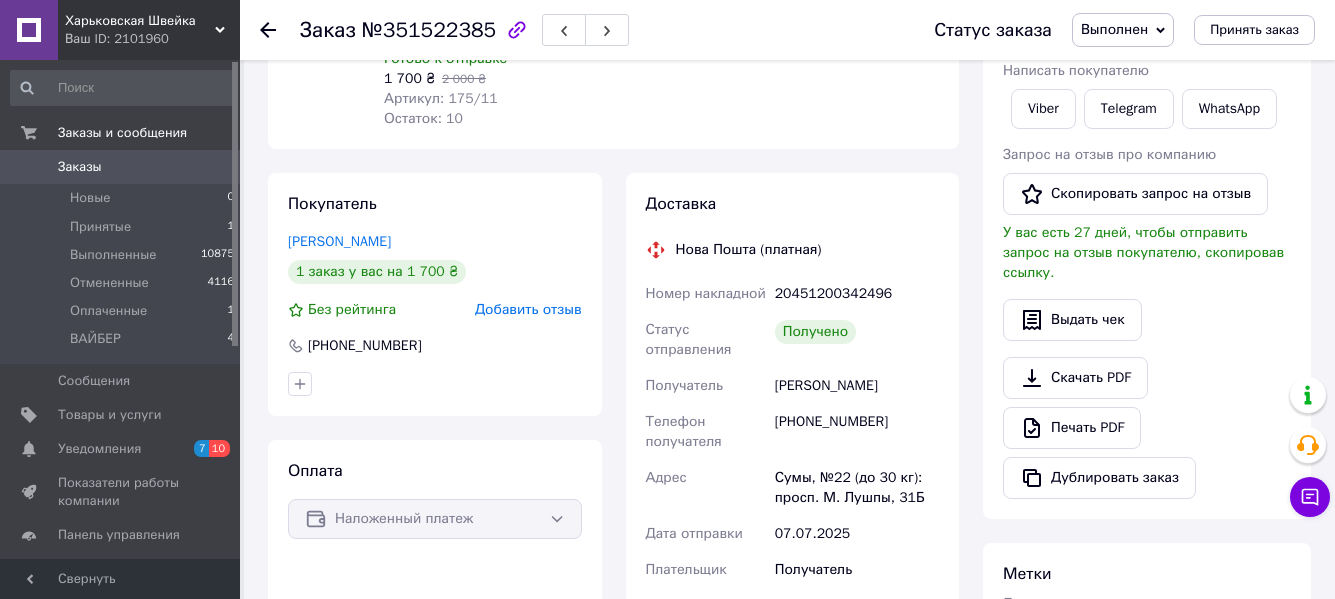 click on "20451200342496" at bounding box center (857, 294) 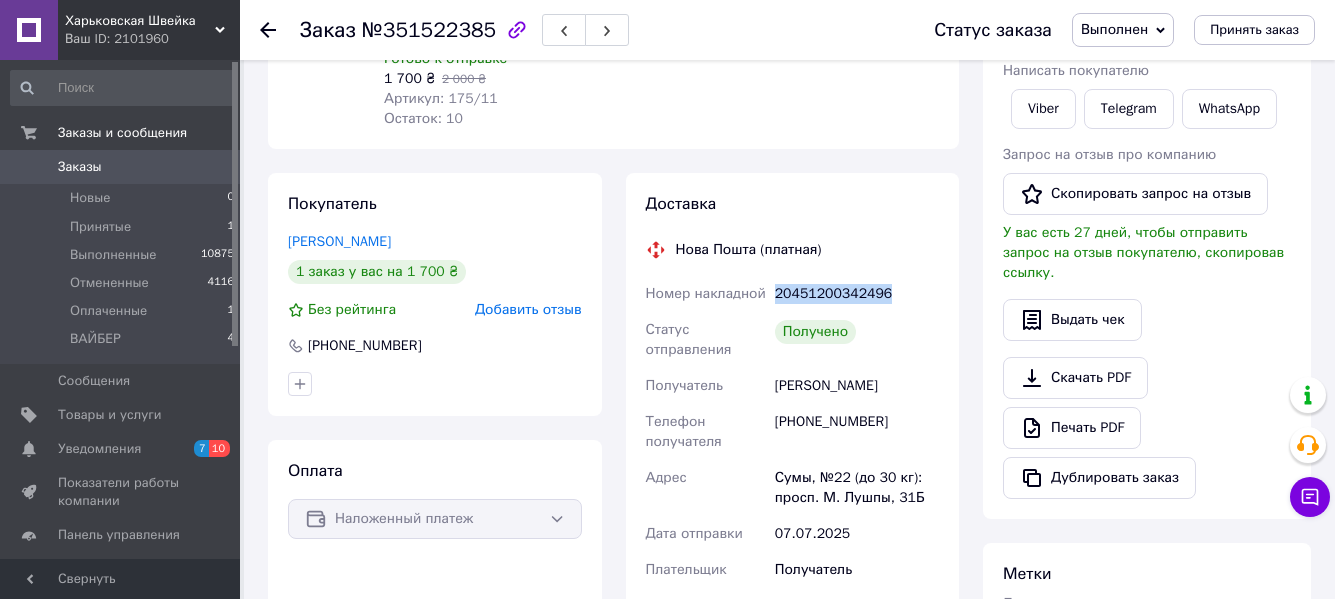 click on "20451200342496" at bounding box center [857, 294] 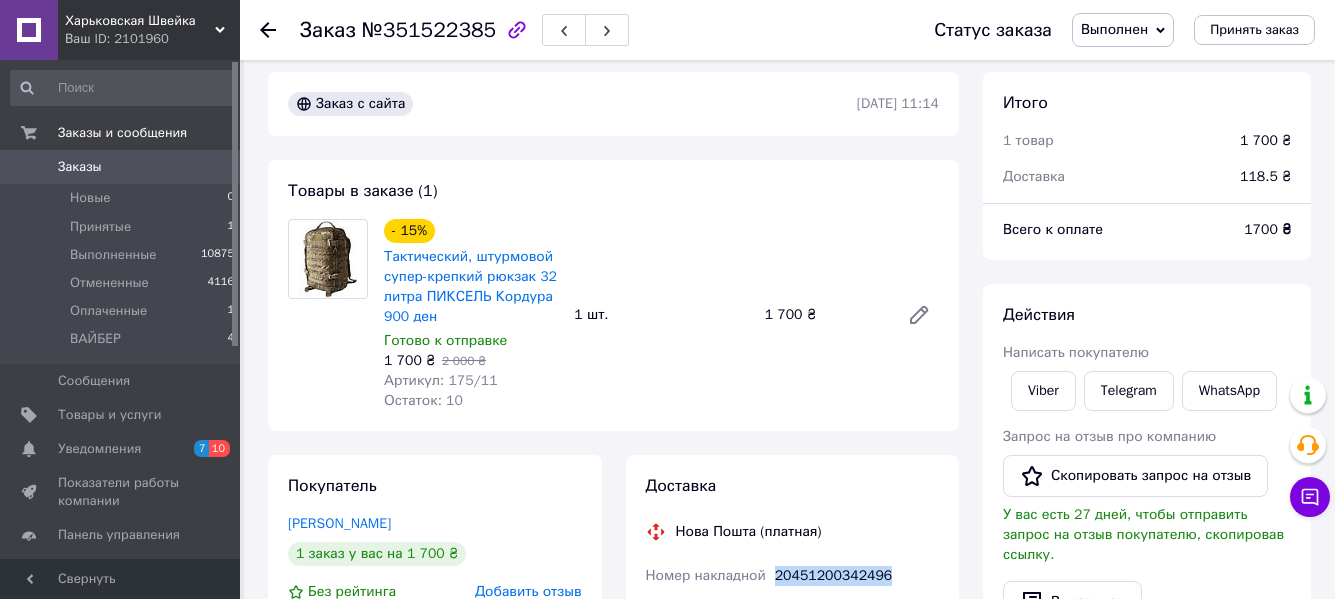 scroll, scrollTop: 0, scrollLeft: 0, axis: both 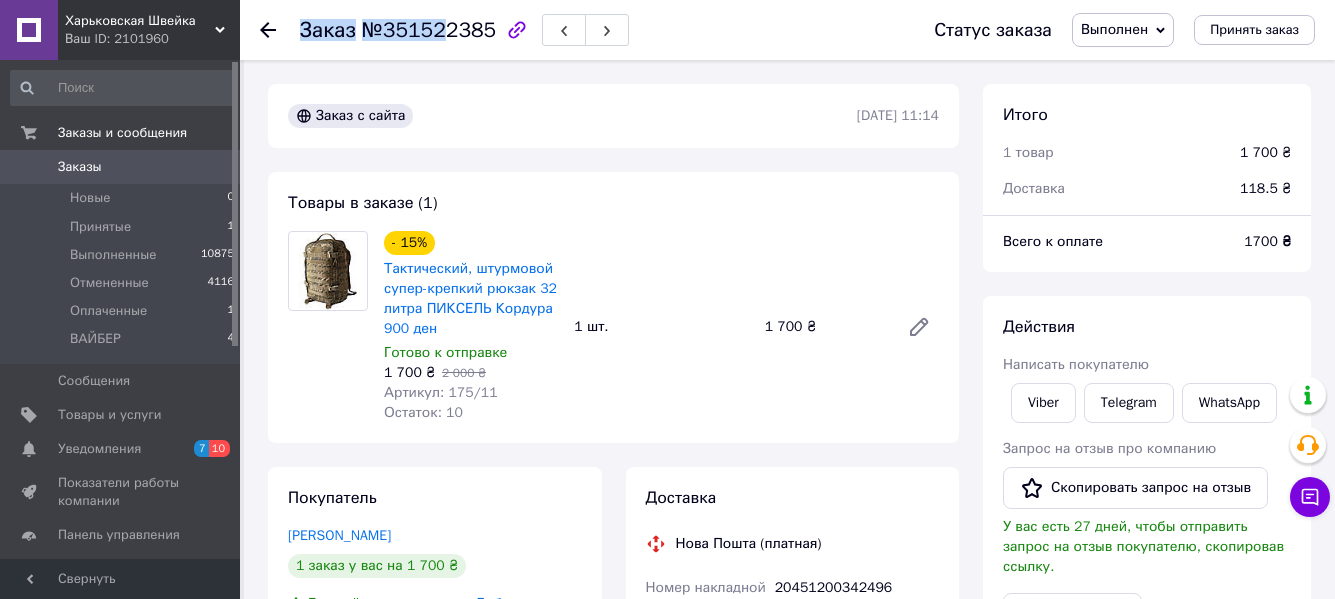 drag, startPoint x: 302, startPoint y: 24, endPoint x: 502, endPoint y: 39, distance: 200.5617 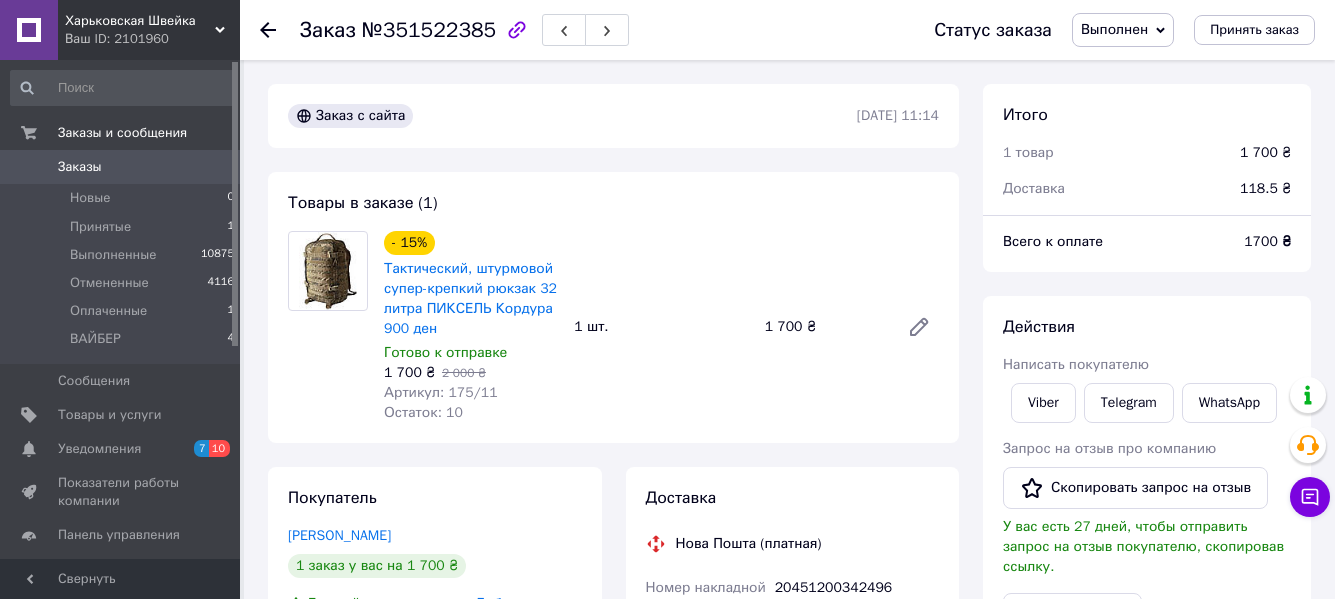 drag, startPoint x: 502, startPoint y: 39, endPoint x: 485, endPoint y: 32, distance: 18.384777 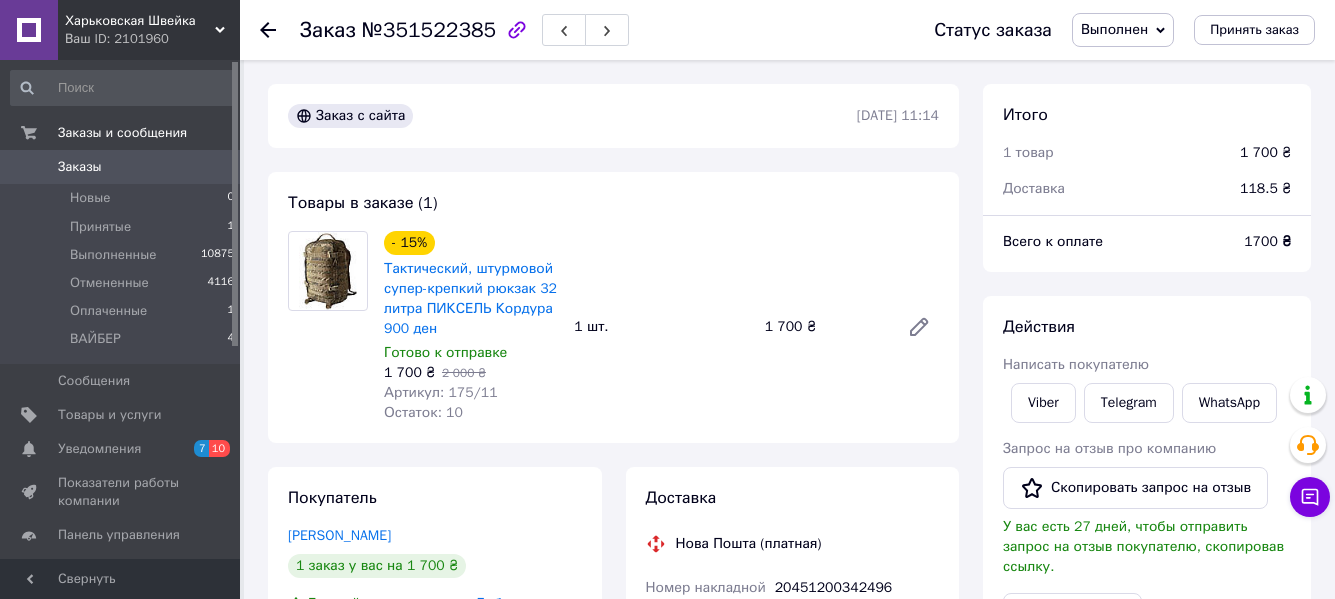 click 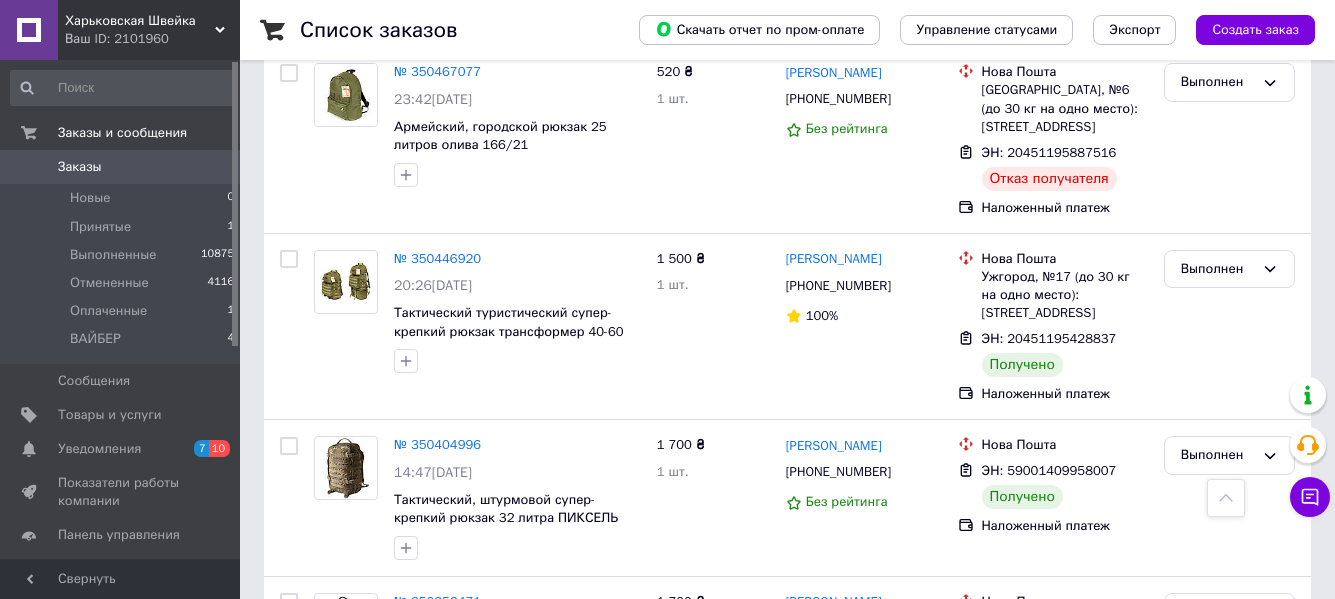 scroll, scrollTop: 3695, scrollLeft: 0, axis: vertical 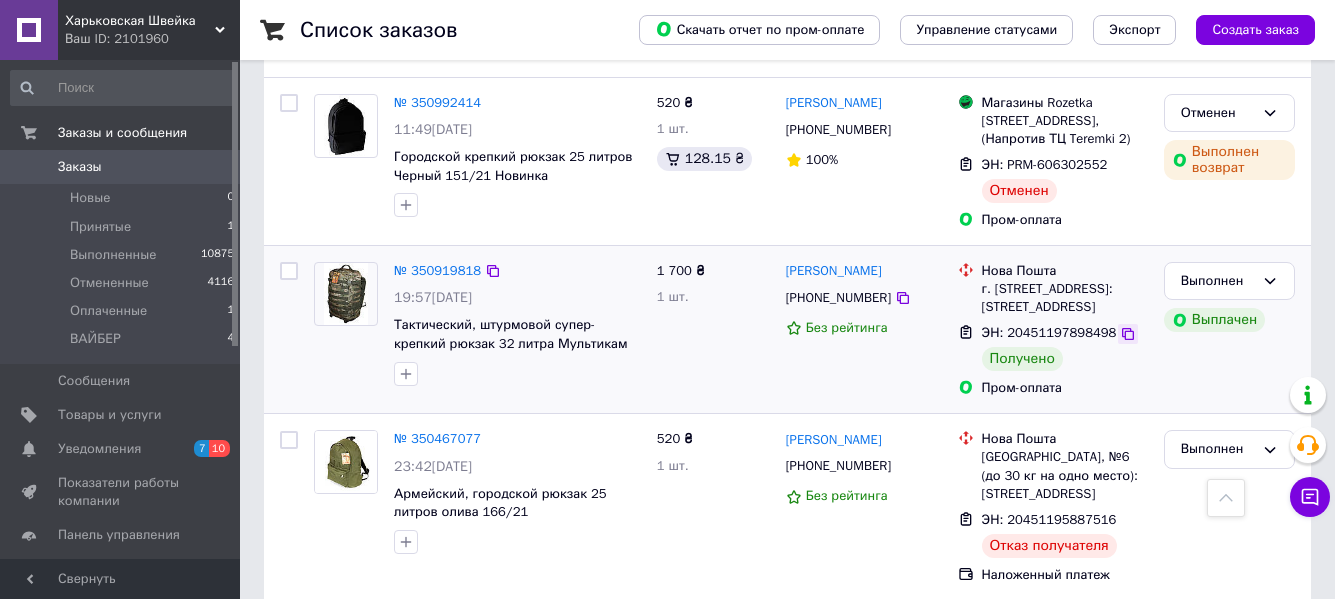 click 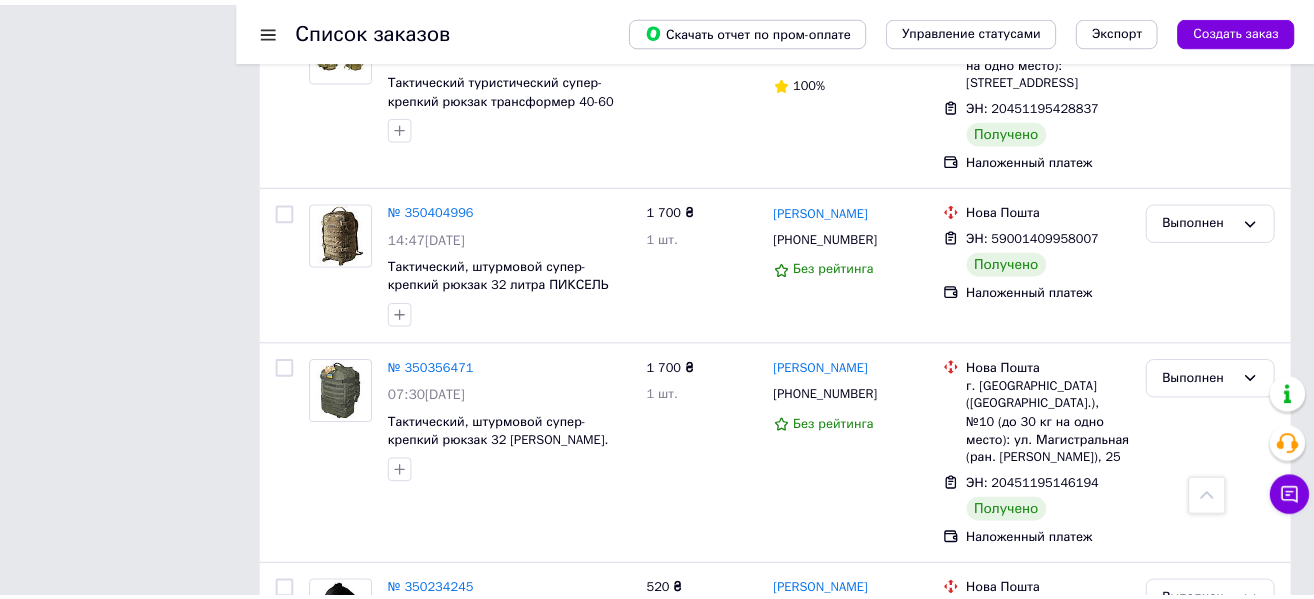 scroll, scrollTop: 3994, scrollLeft: 0, axis: vertical 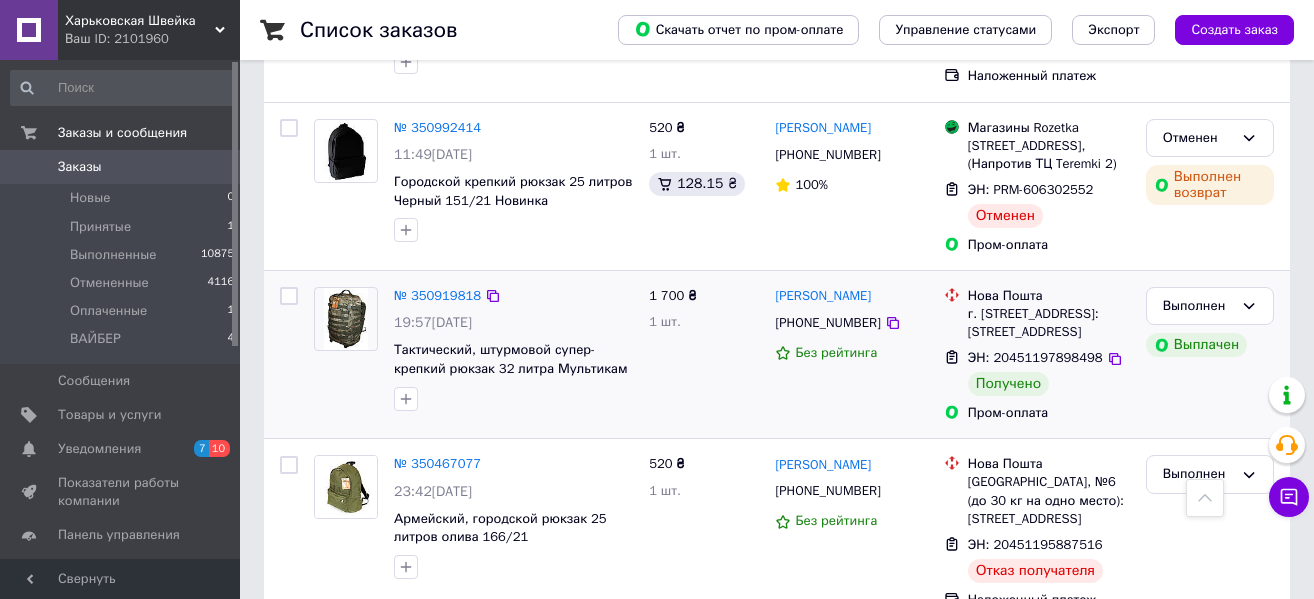 drag, startPoint x: 485, startPoint y: 286, endPoint x: 512, endPoint y: 323, distance: 45.80393 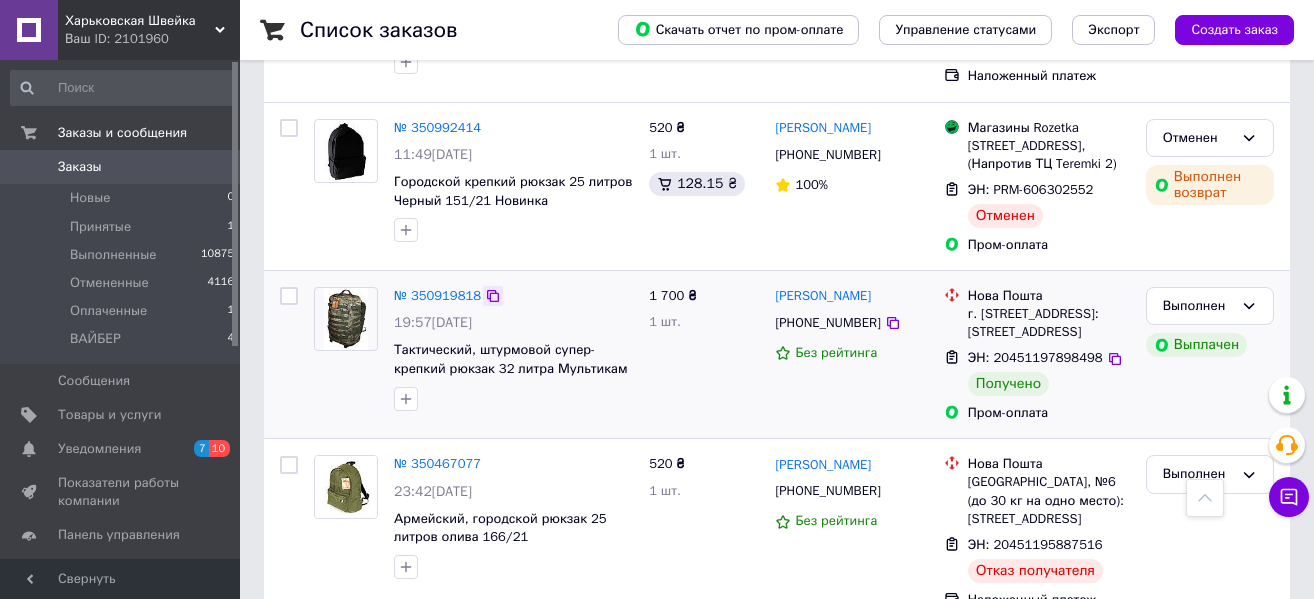 click 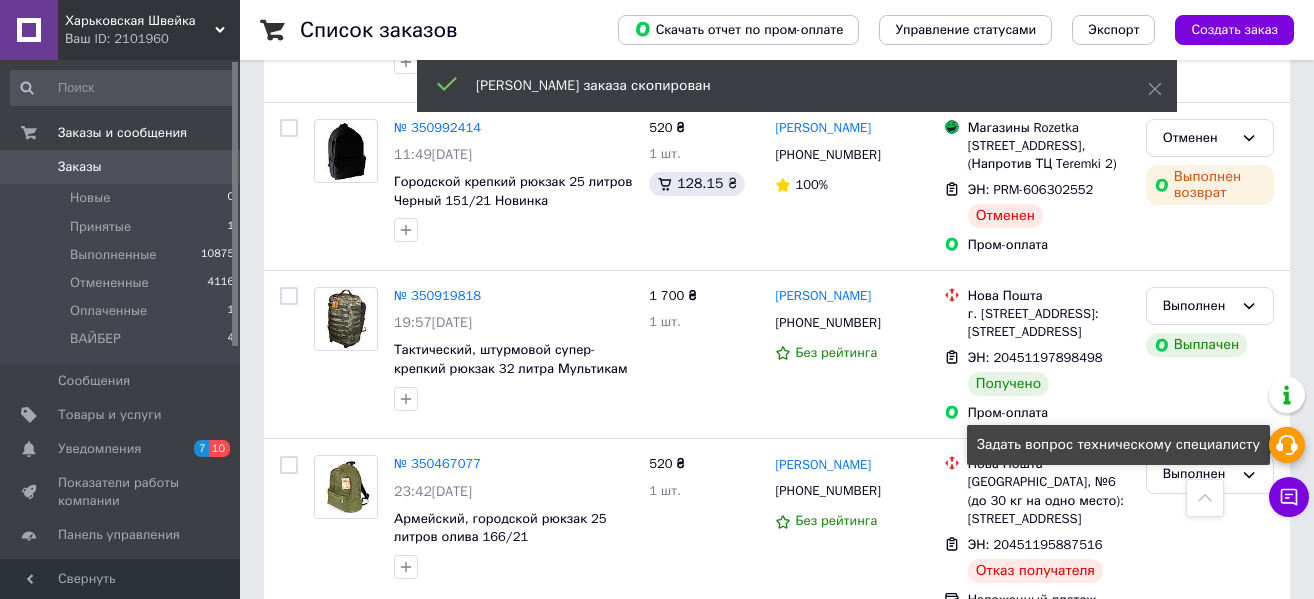 click 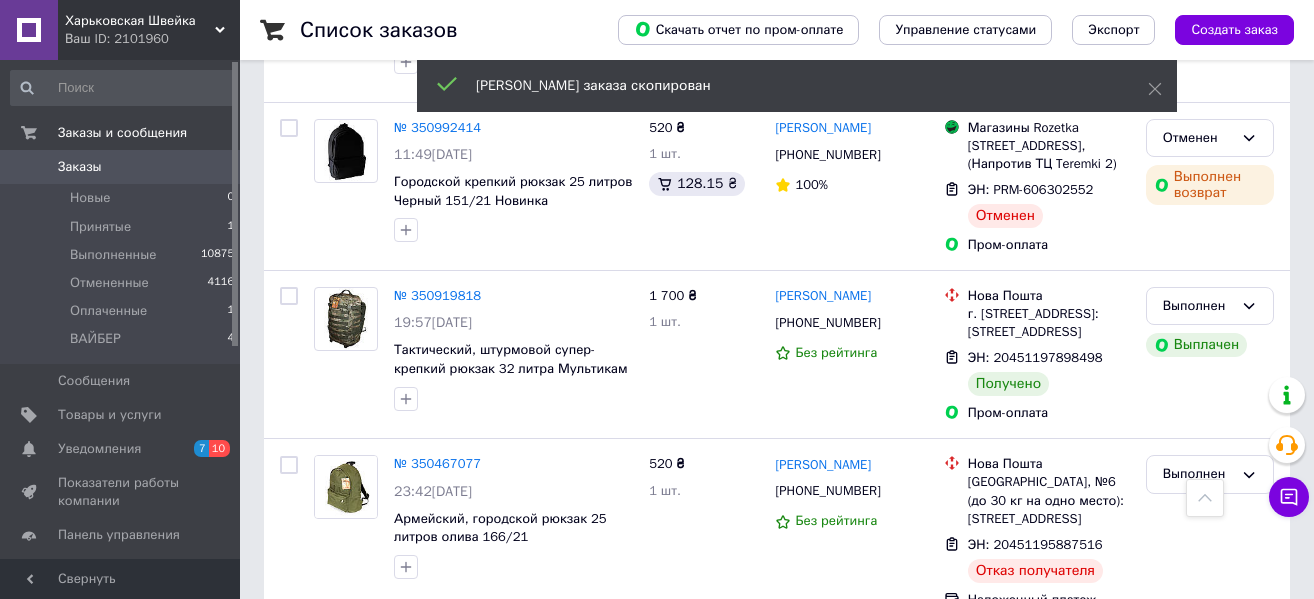 click 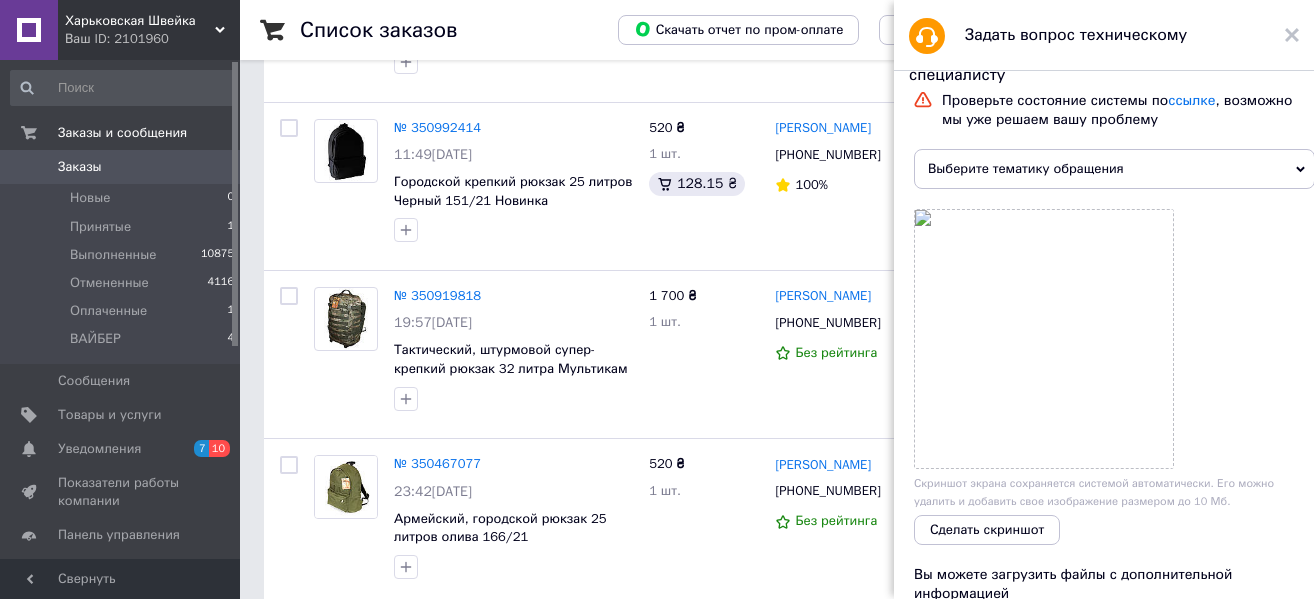 click on "Выберите тематику обращения" at bounding box center (1114, 169) 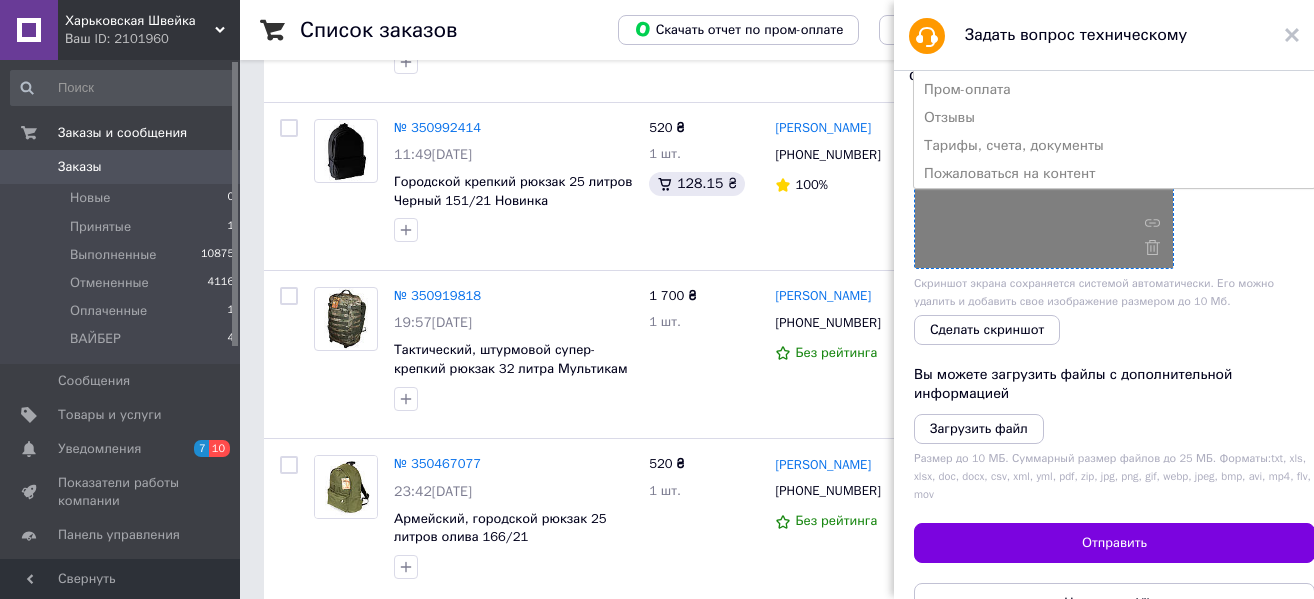 scroll, scrollTop: 0, scrollLeft: 0, axis: both 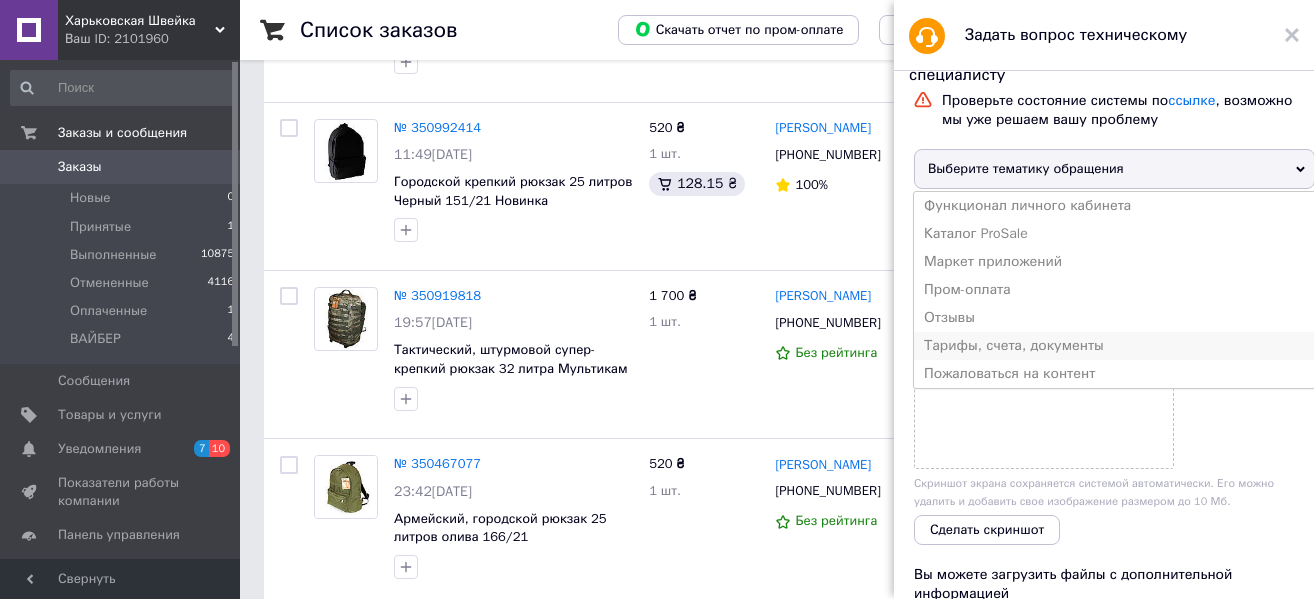 click on "Тарифы, счета, документы" at bounding box center [1114, 346] 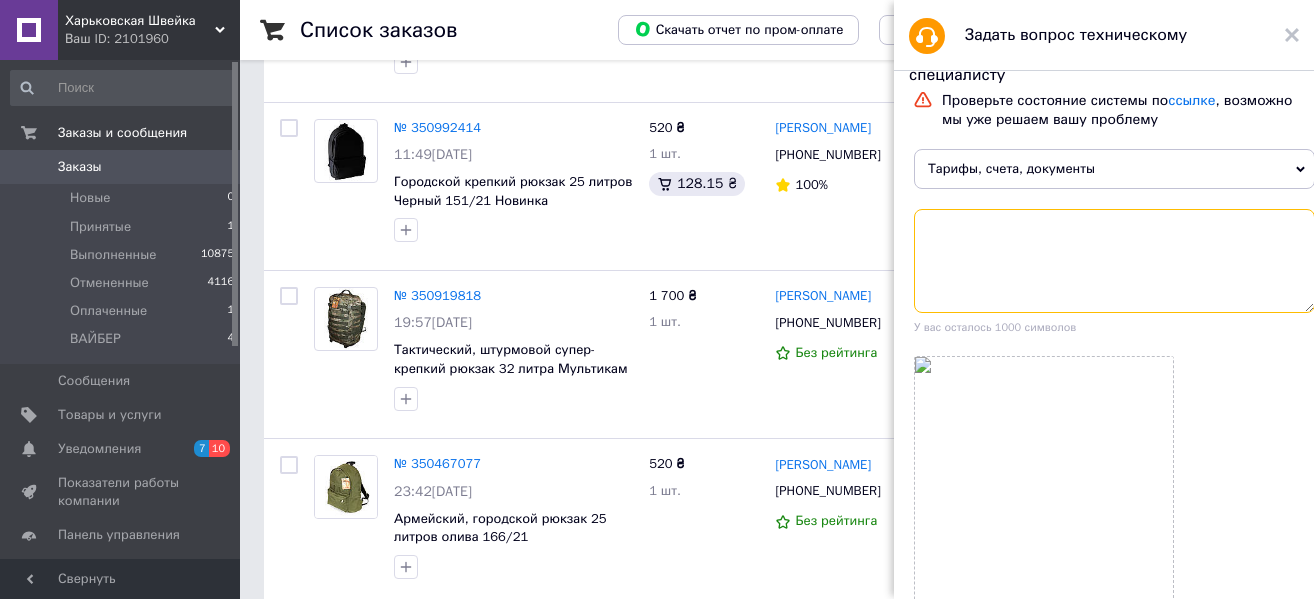 click at bounding box center (1114, 261) 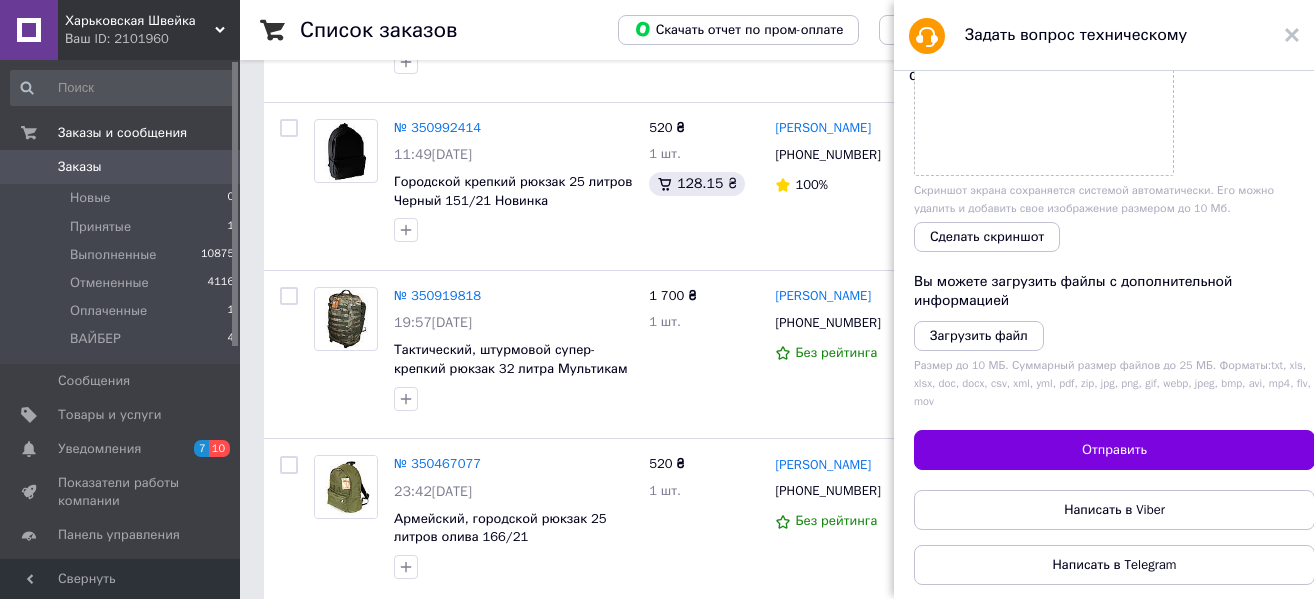 scroll, scrollTop: 0, scrollLeft: 0, axis: both 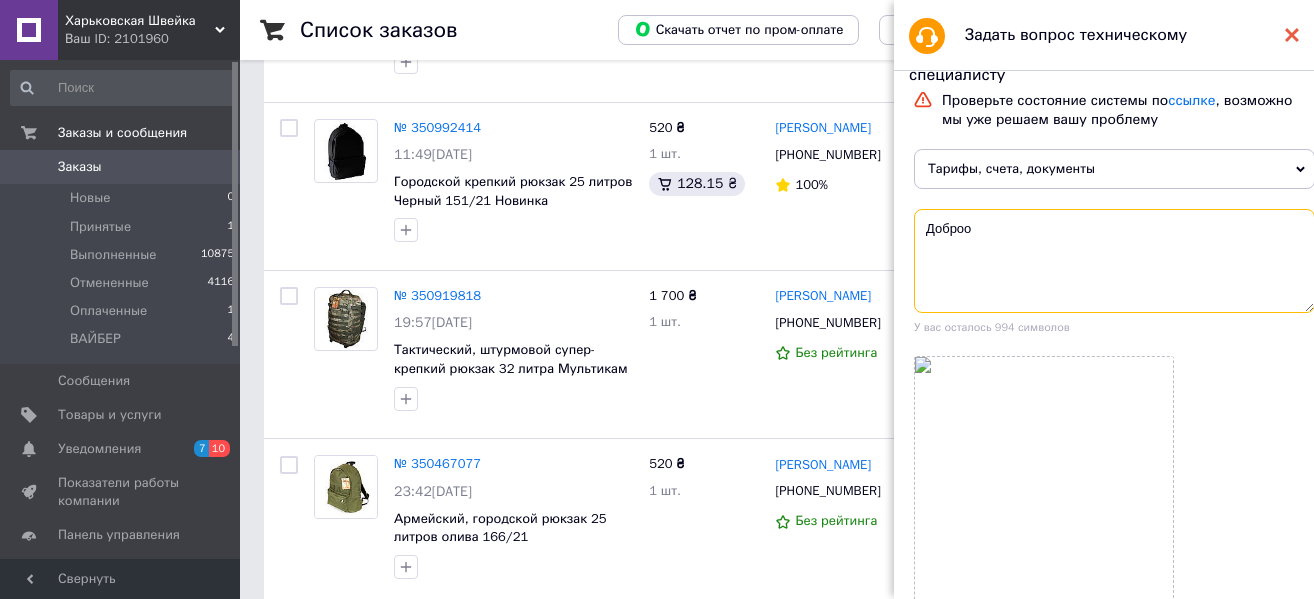 type on "Доброо" 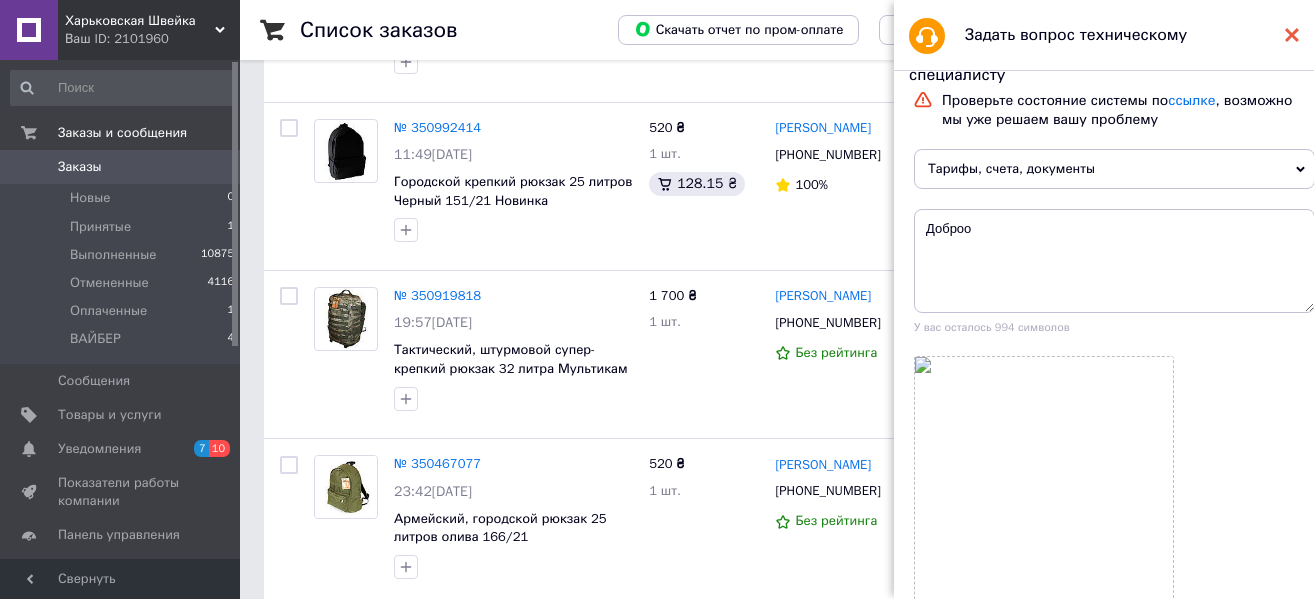 click 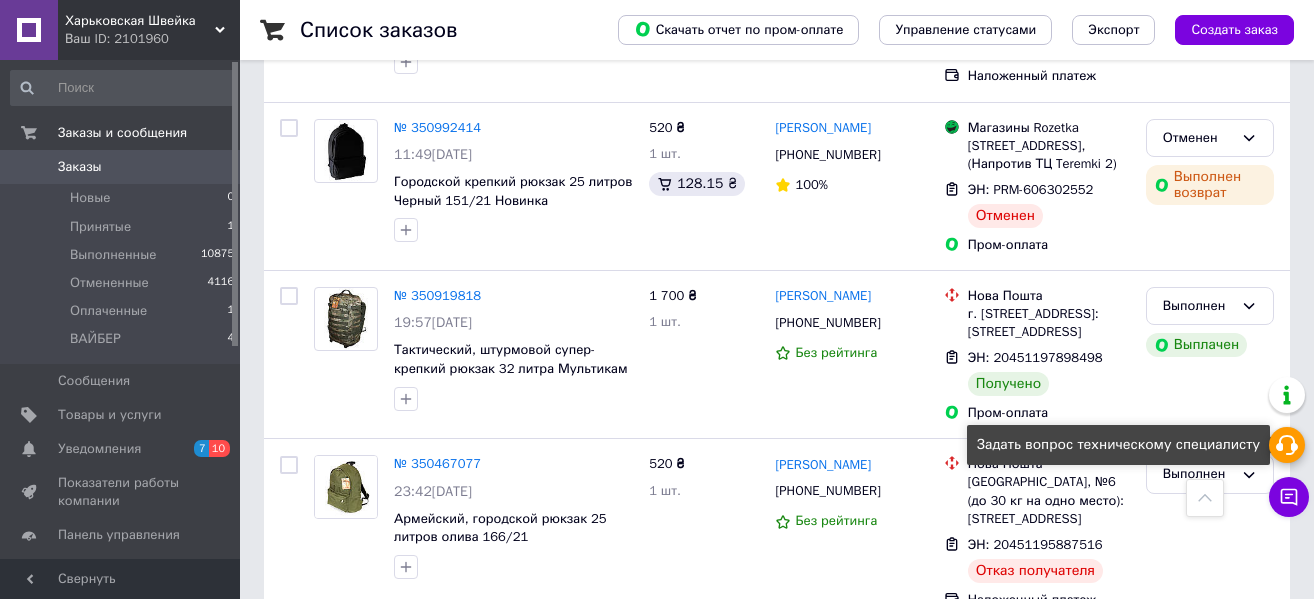 click 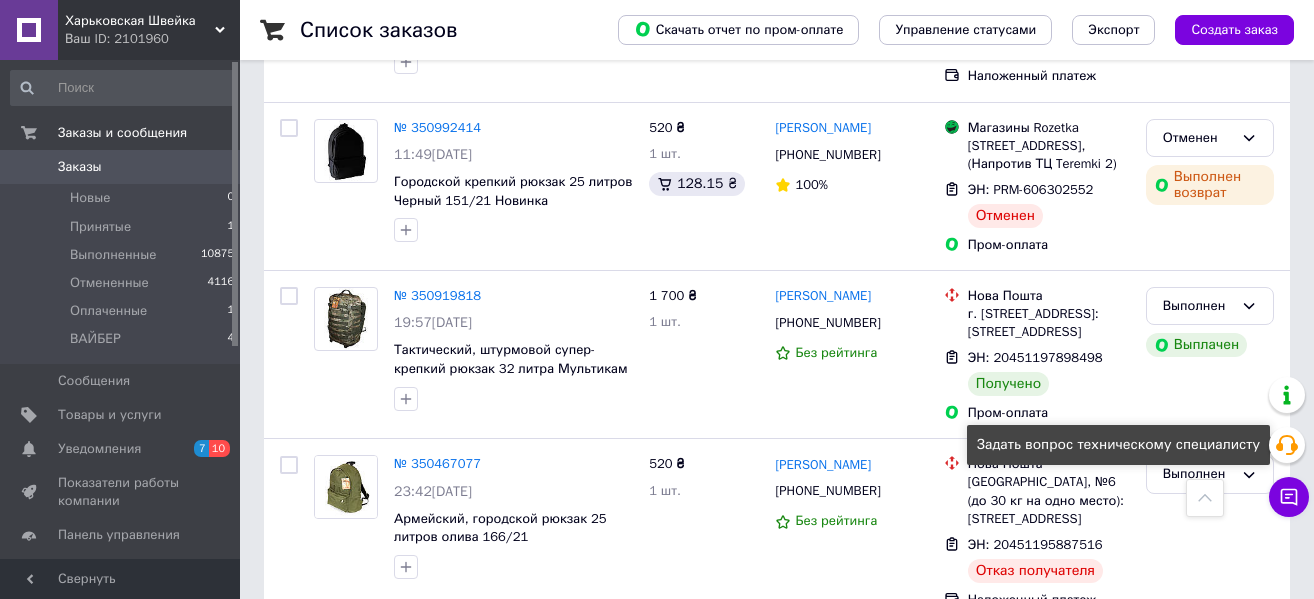 click 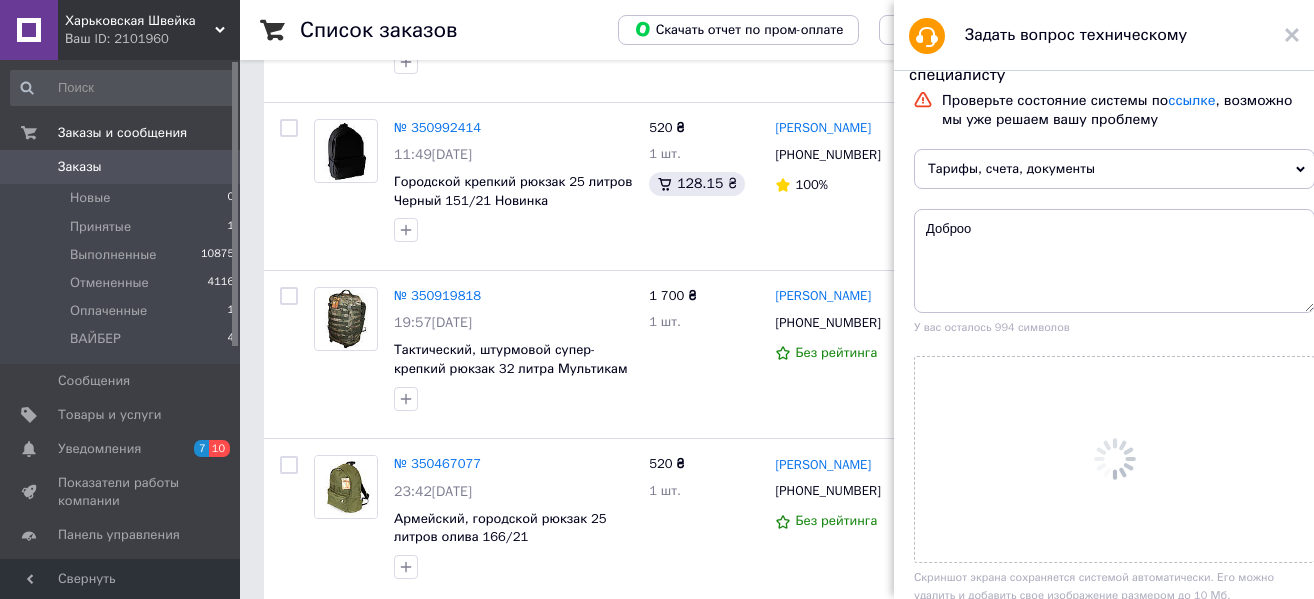 click 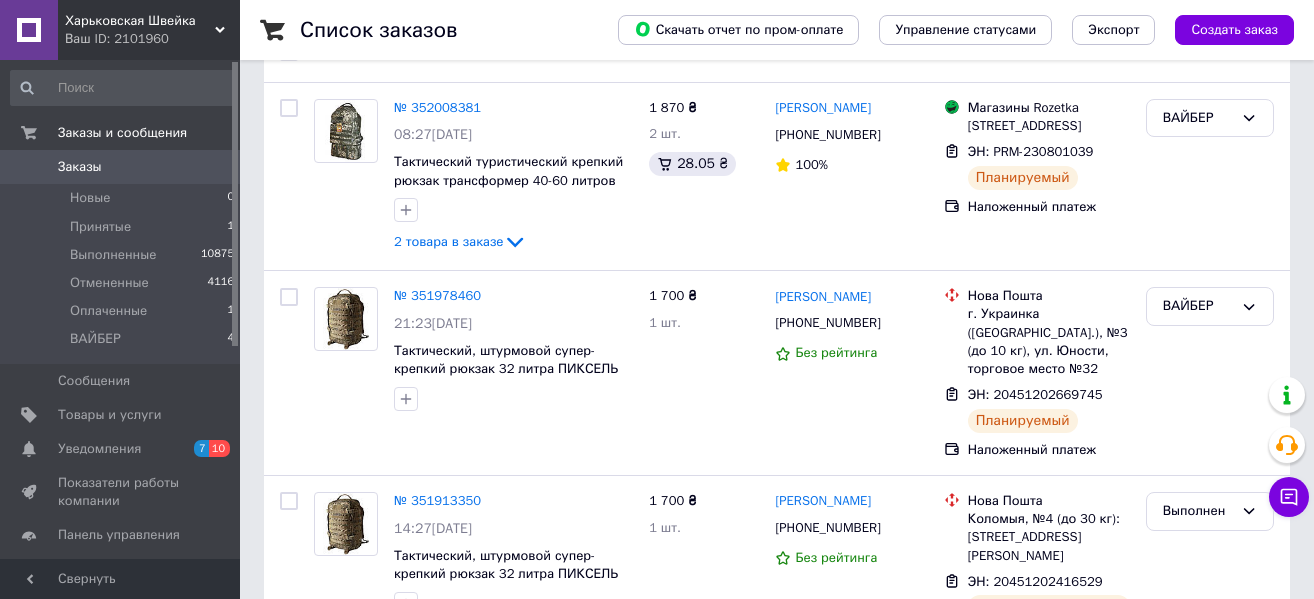 scroll, scrollTop: 0, scrollLeft: 0, axis: both 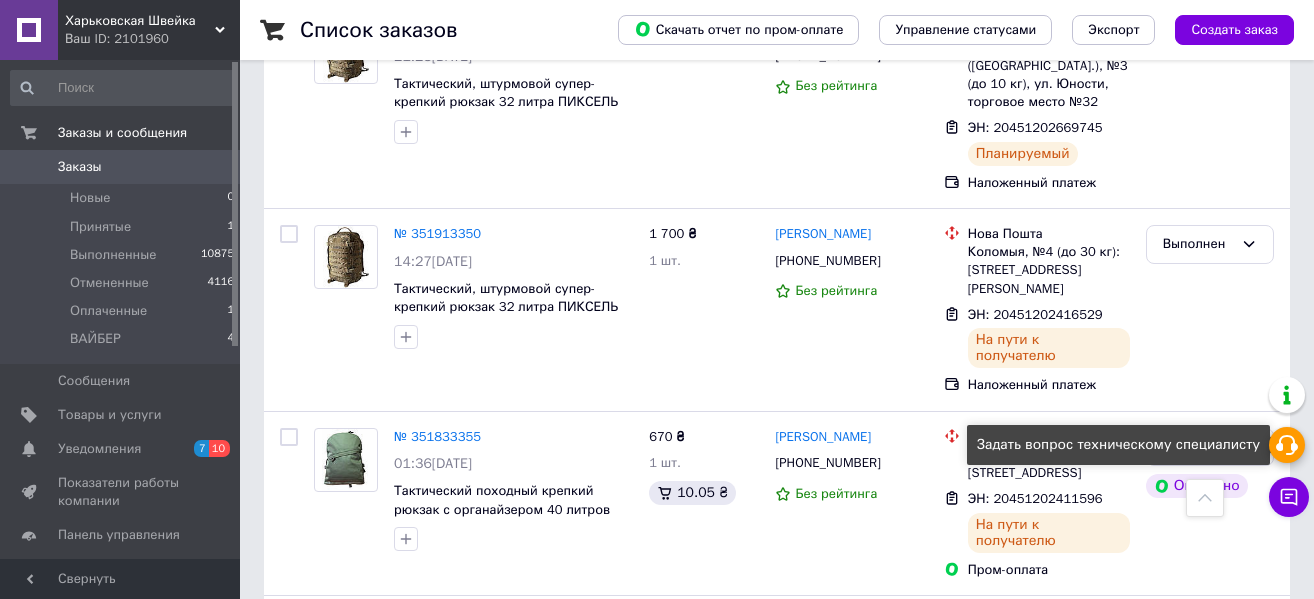 click 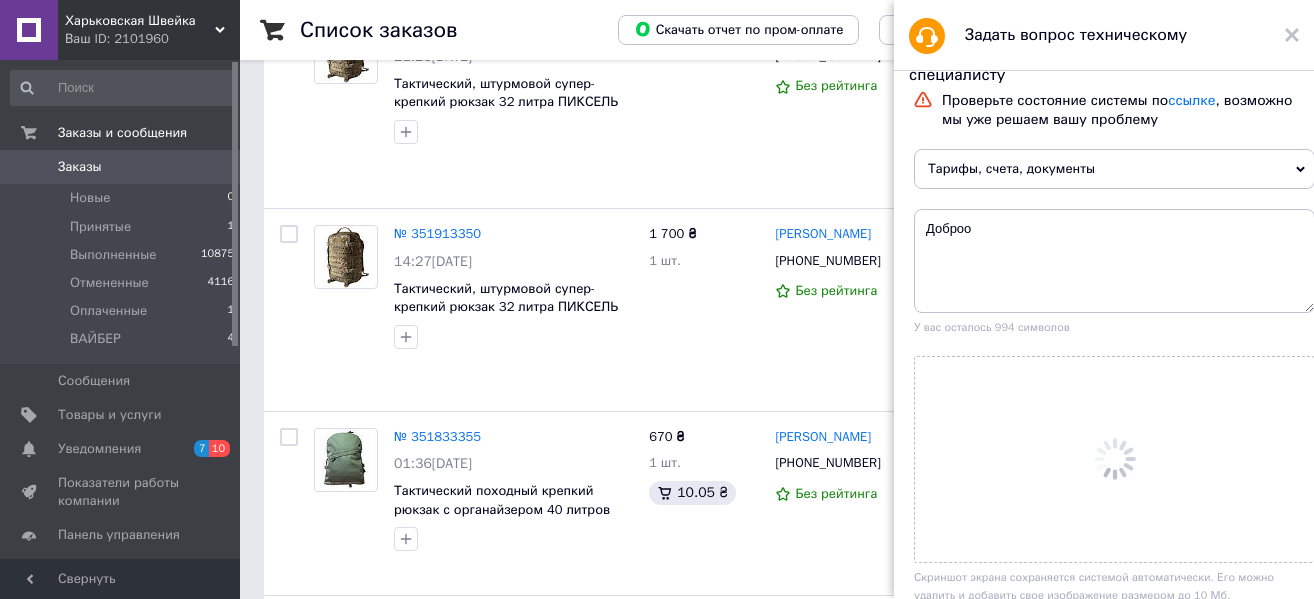 scroll, scrollTop: 0, scrollLeft: 0, axis: both 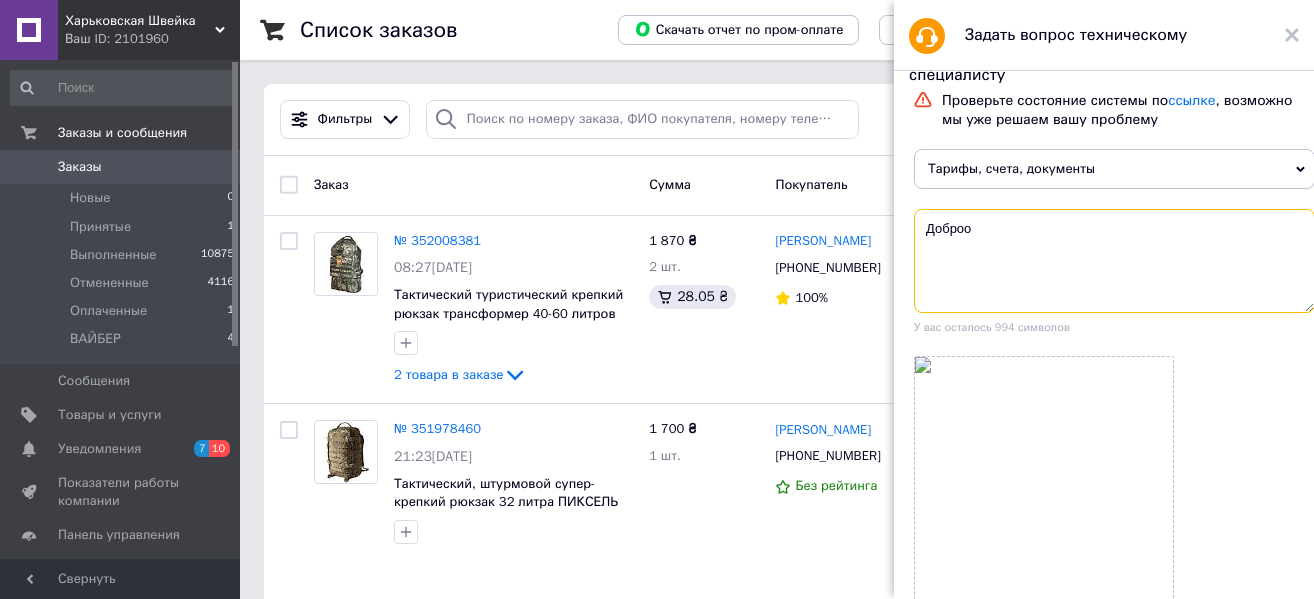 click on "Доброо" at bounding box center [1114, 261] 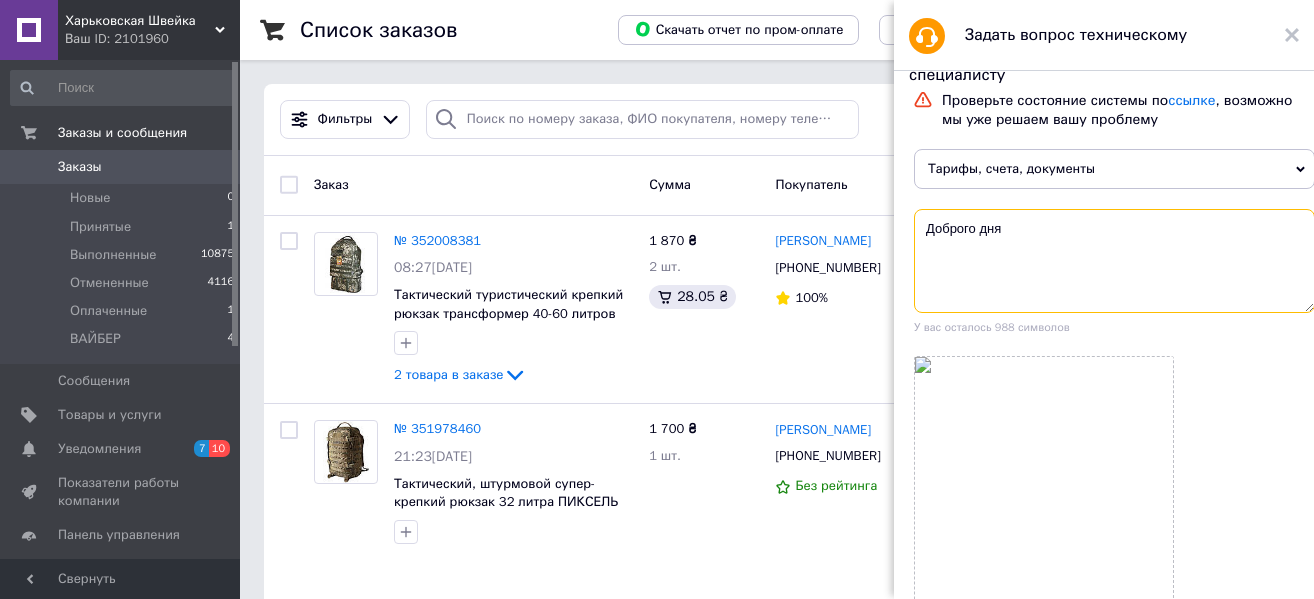 paste on "350919818" 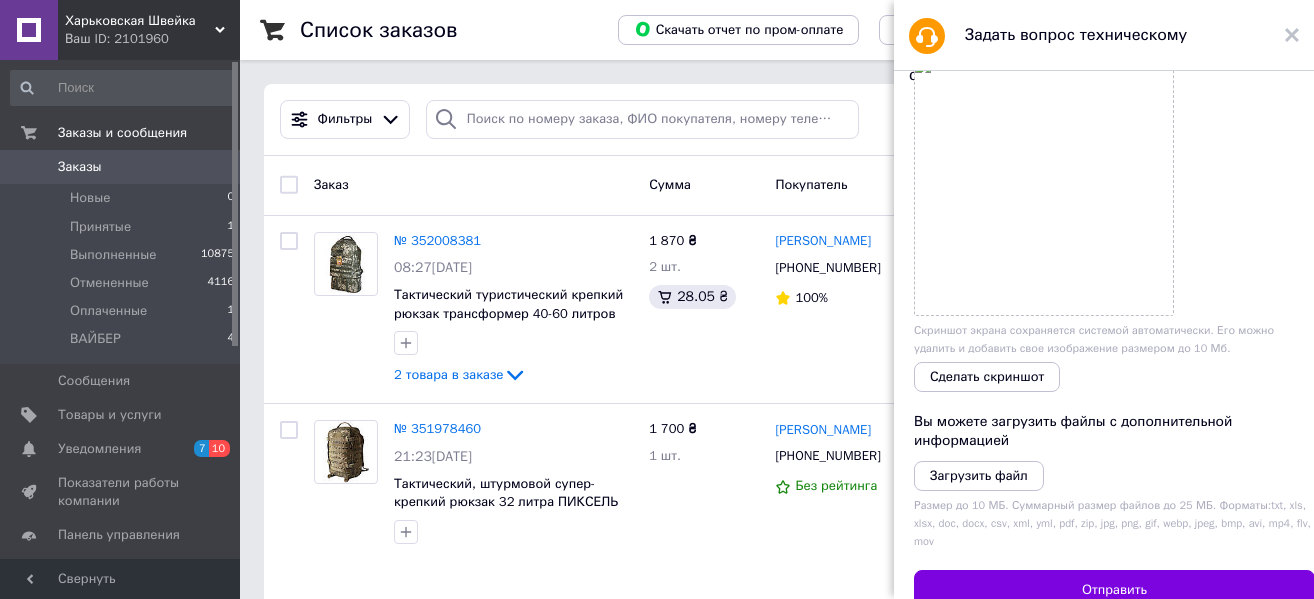 scroll, scrollTop: 452, scrollLeft: 0, axis: vertical 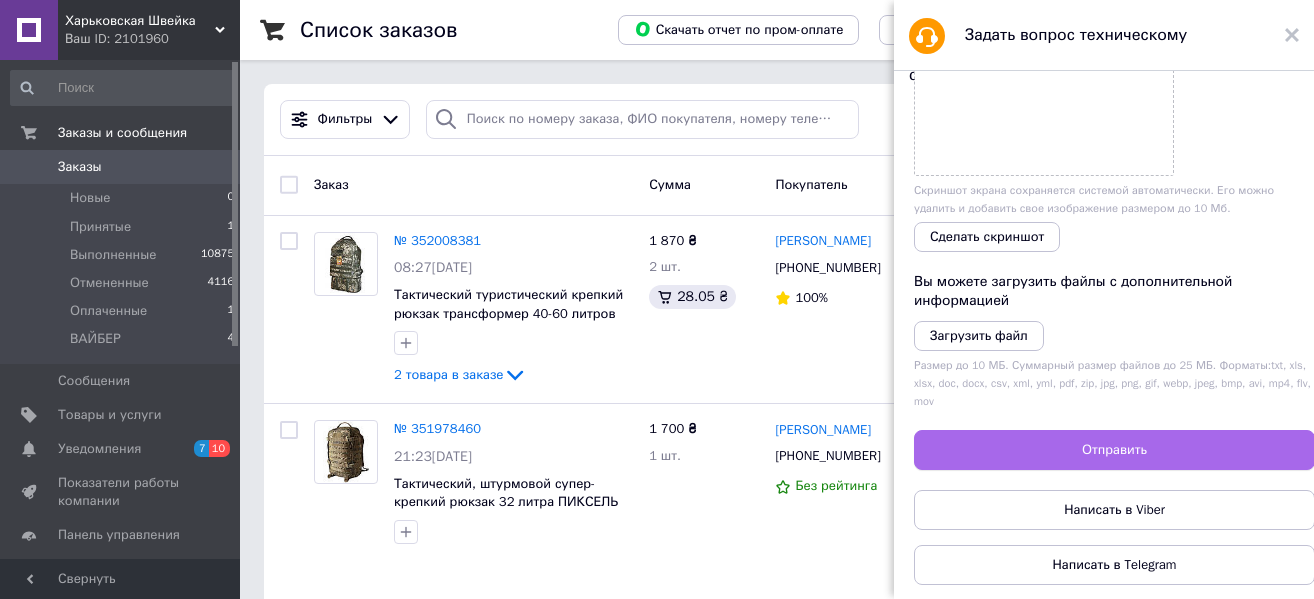 type on "Доброго дня
350919818
замовлення отримано а  кошти не переведені нам" 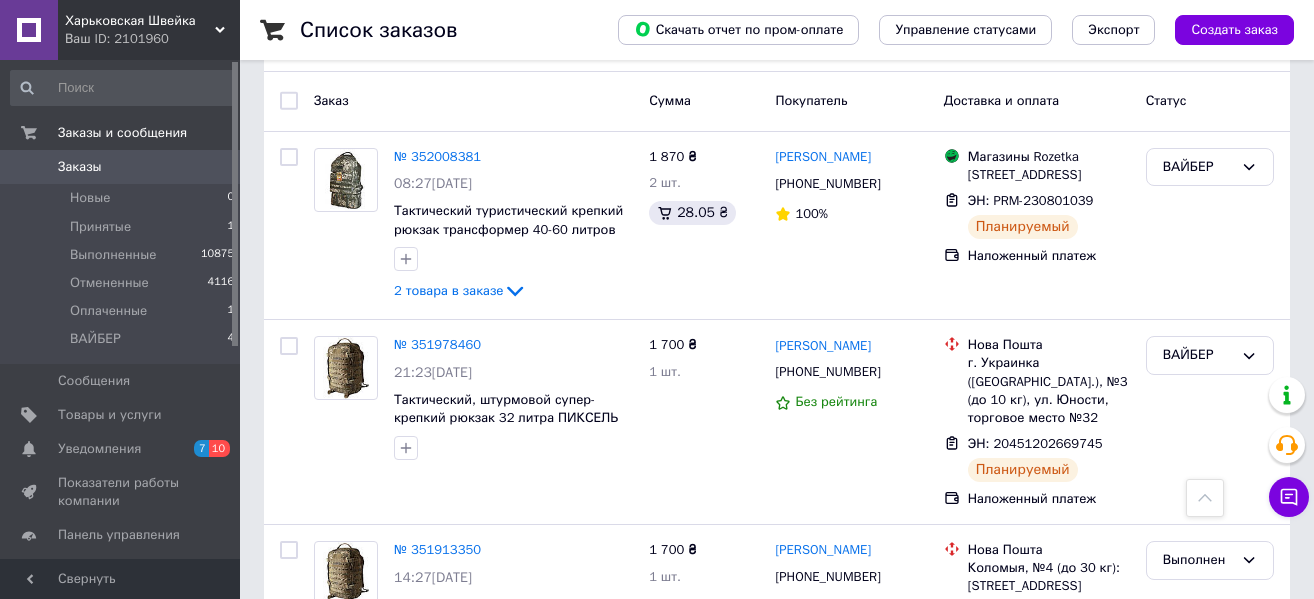 scroll, scrollTop: 0, scrollLeft: 0, axis: both 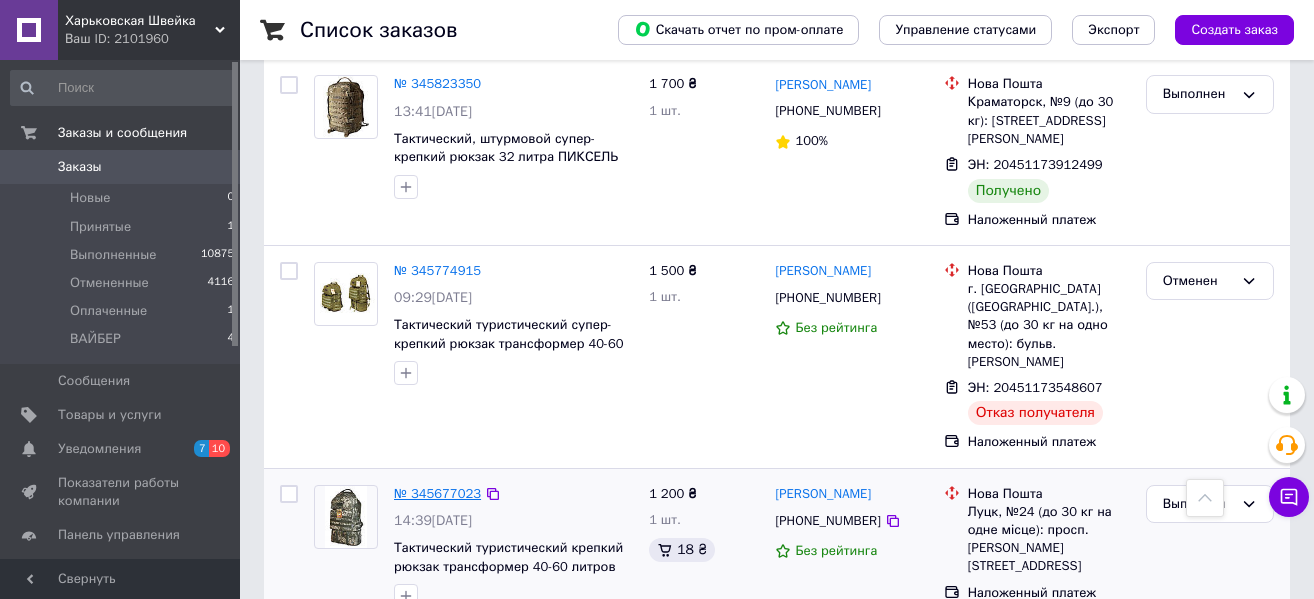 click on "№ 345677023" at bounding box center [437, 493] 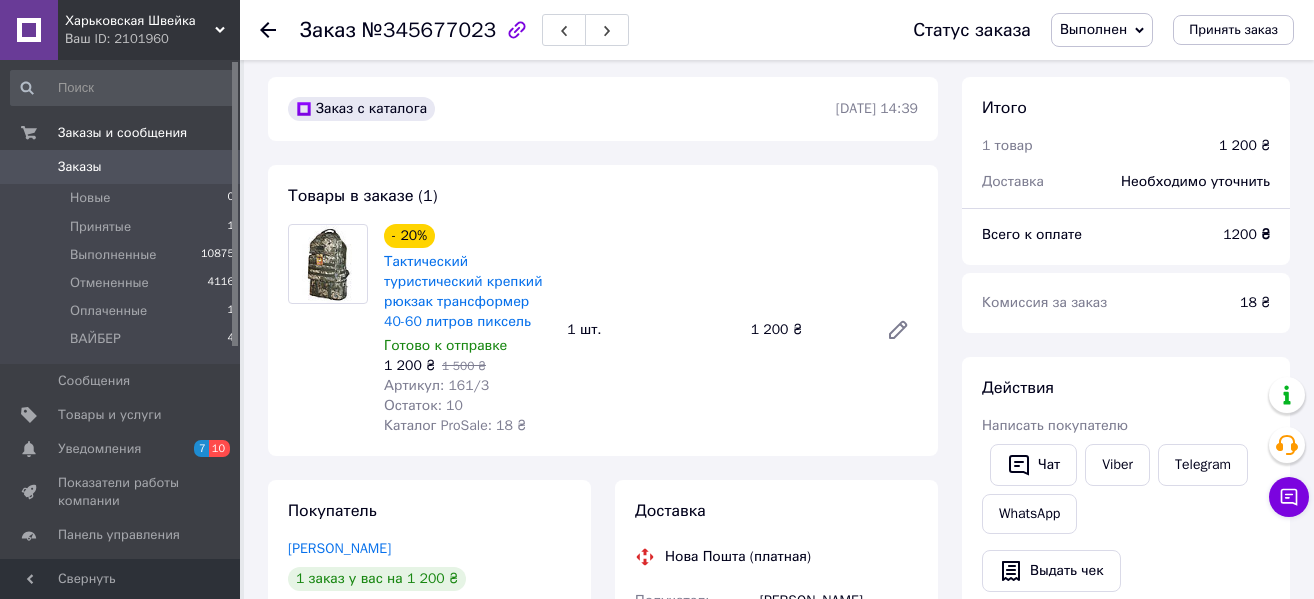 scroll, scrollTop: 0, scrollLeft: 0, axis: both 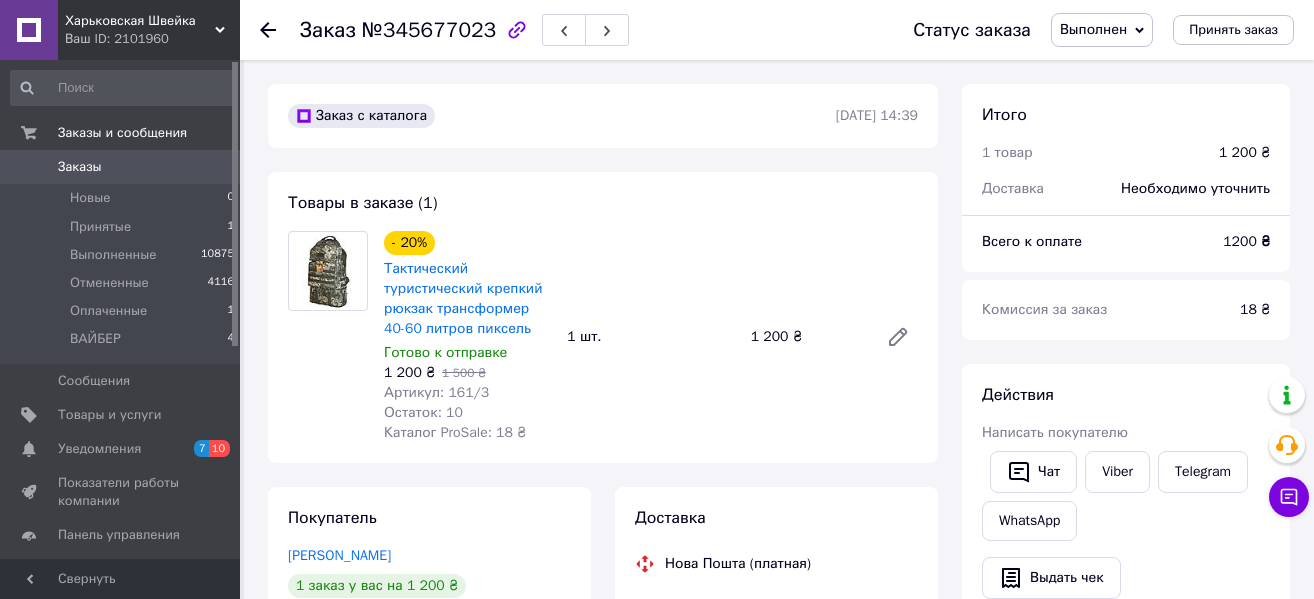 click 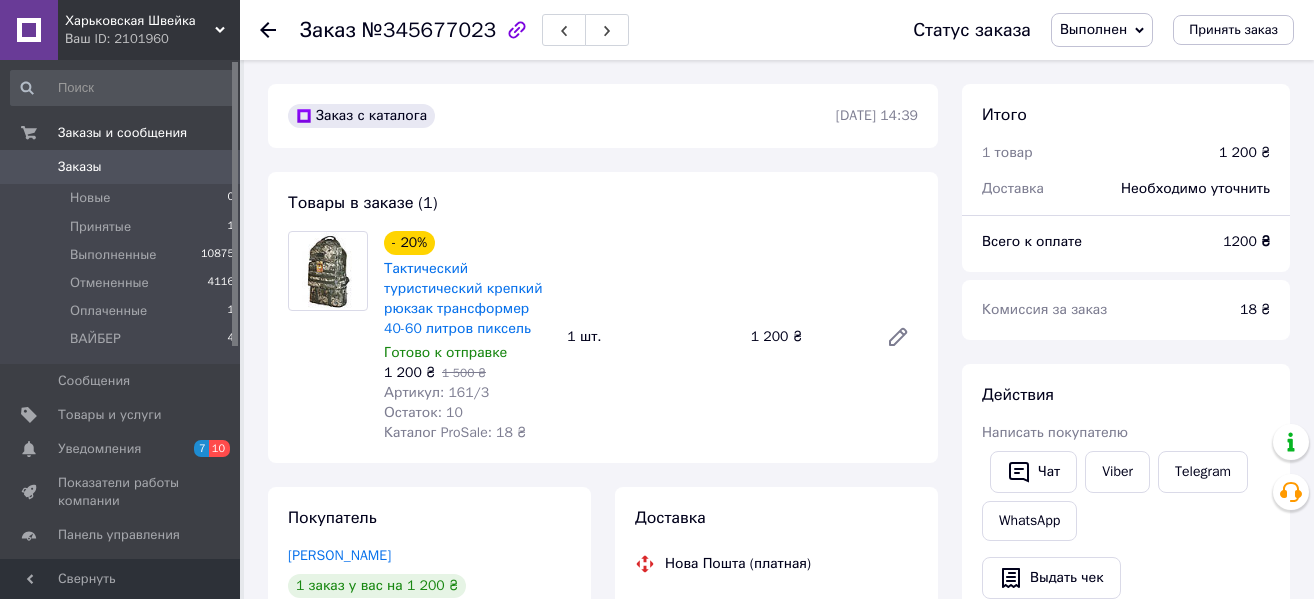 scroll, scrollTop: 0, scrollLeft: 0, axis: both 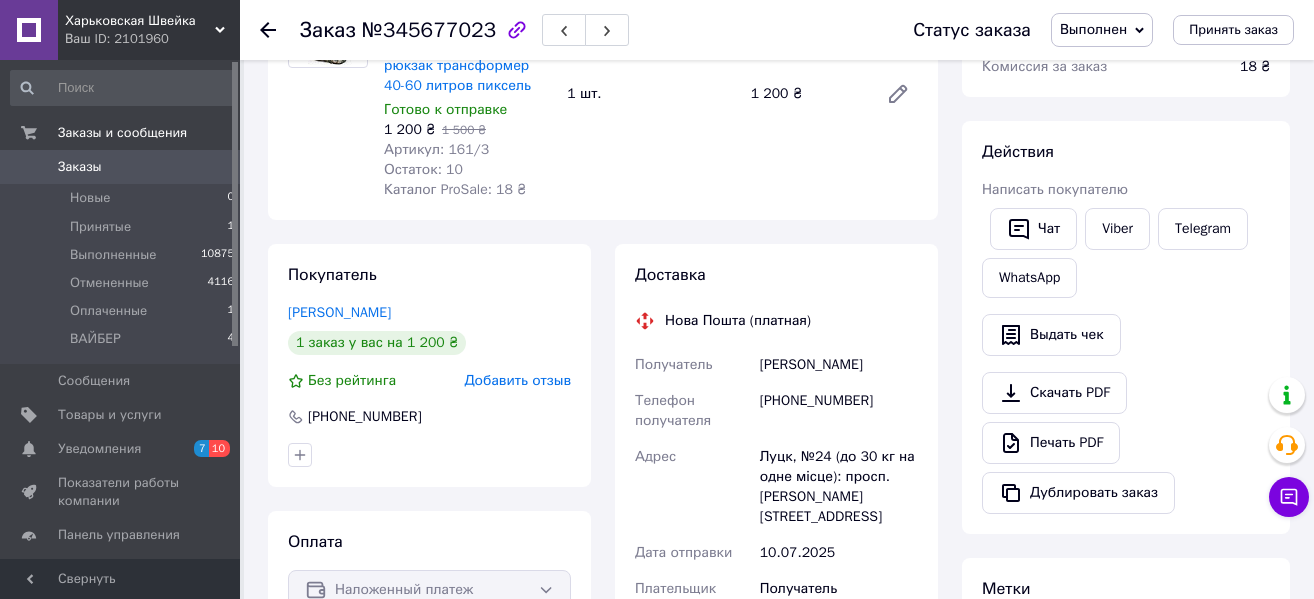 click on "[PHONE_NUMBER]" at bounding box center (839, 411) 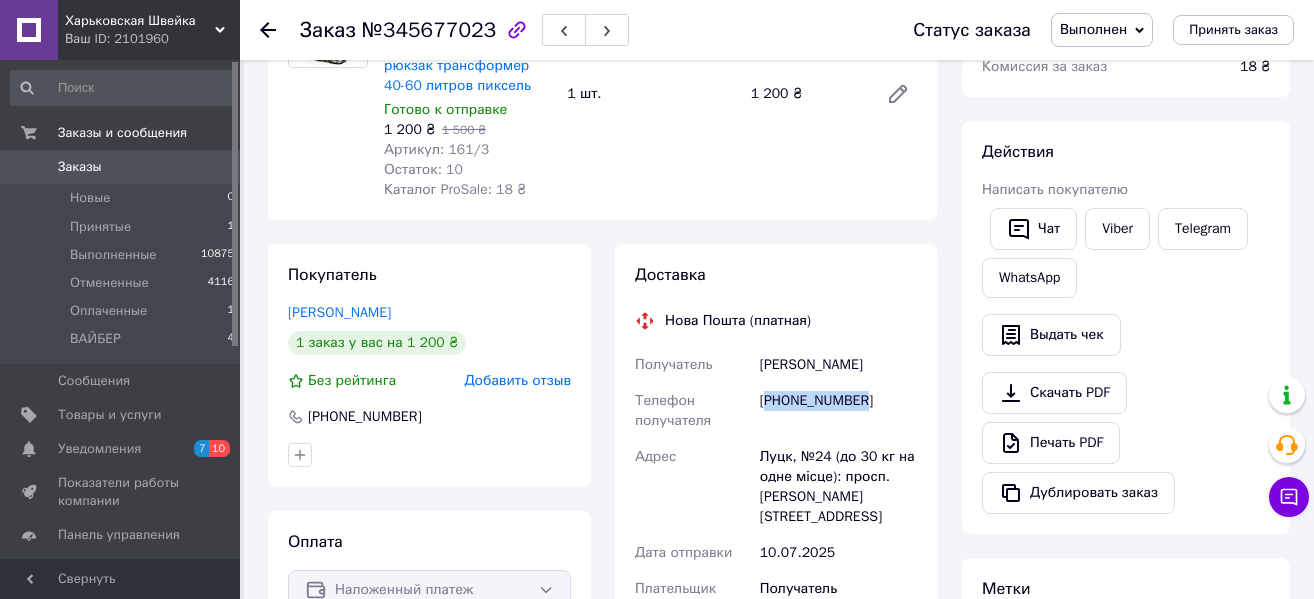 click on "[PHONE_NUMBER]" at bounding box center [839, 411] 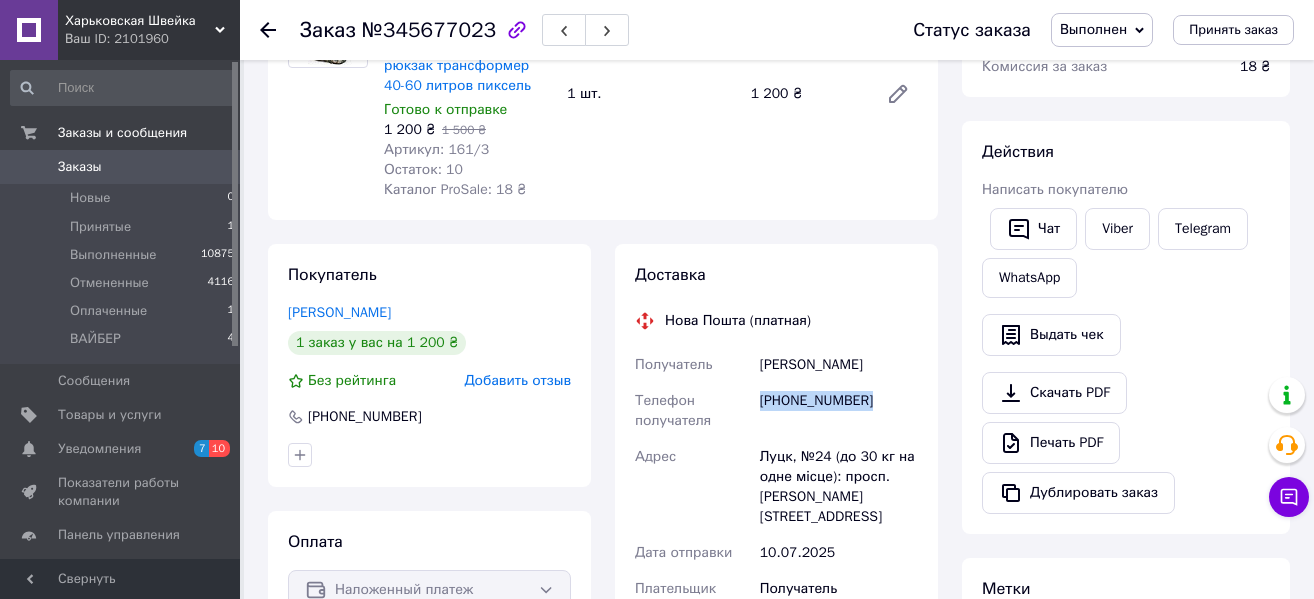 copy on "[PHONE_NUMBER]" 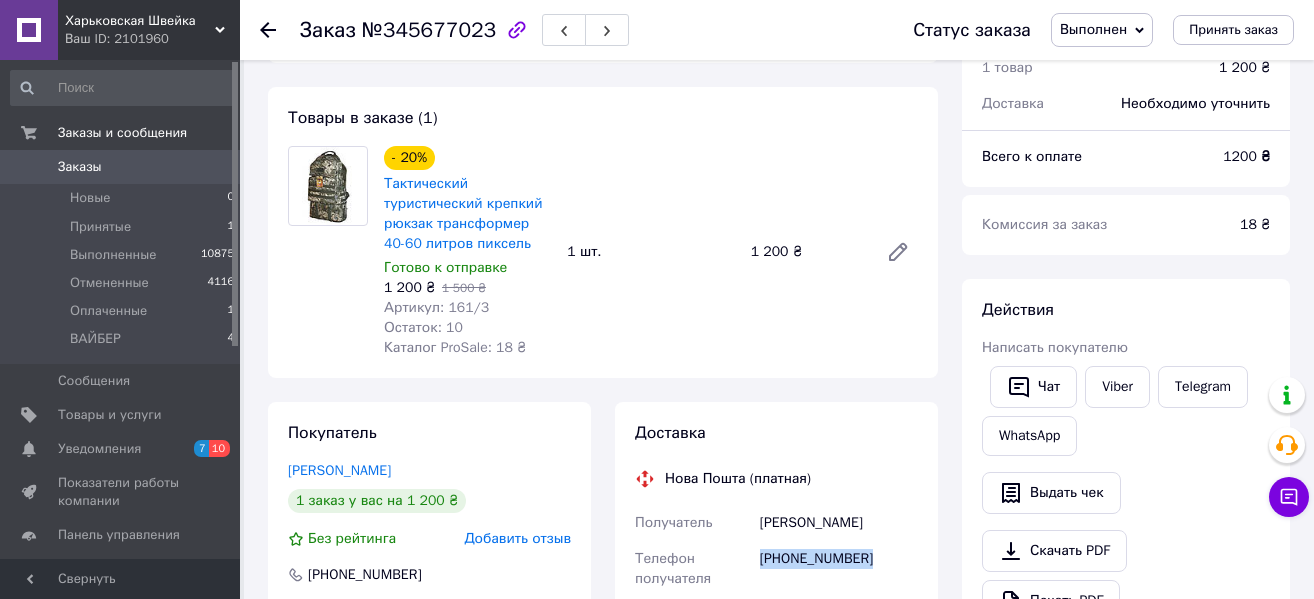 scroll, scrollTop: 0, scrollLeft: 0, axis: both 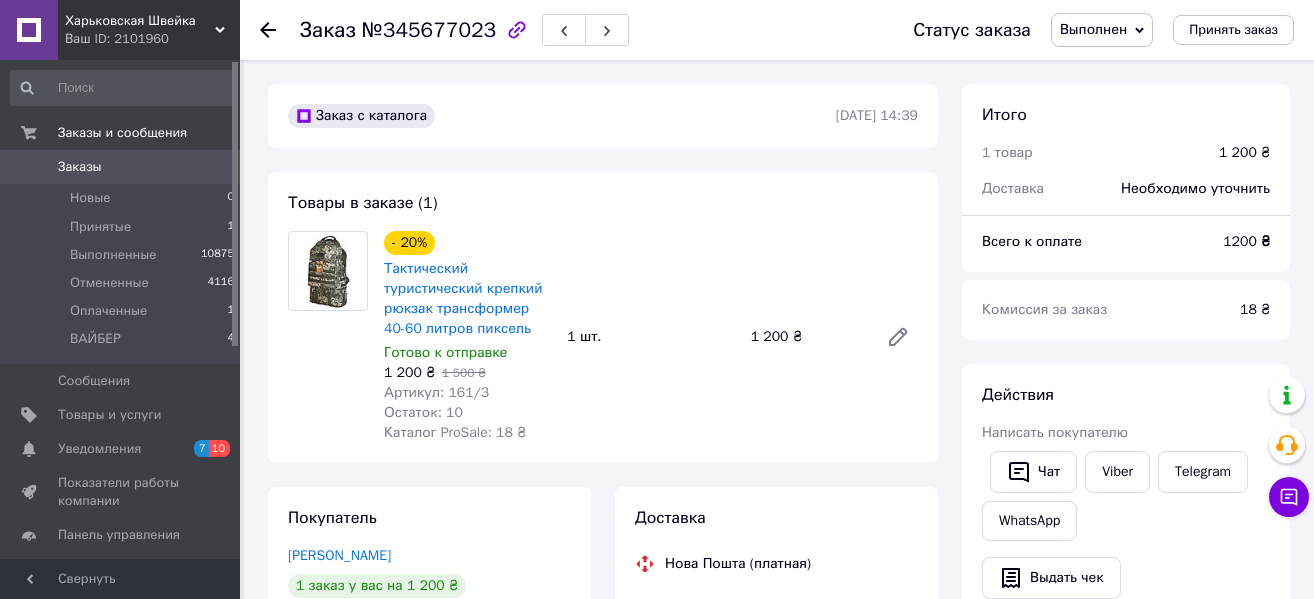 click 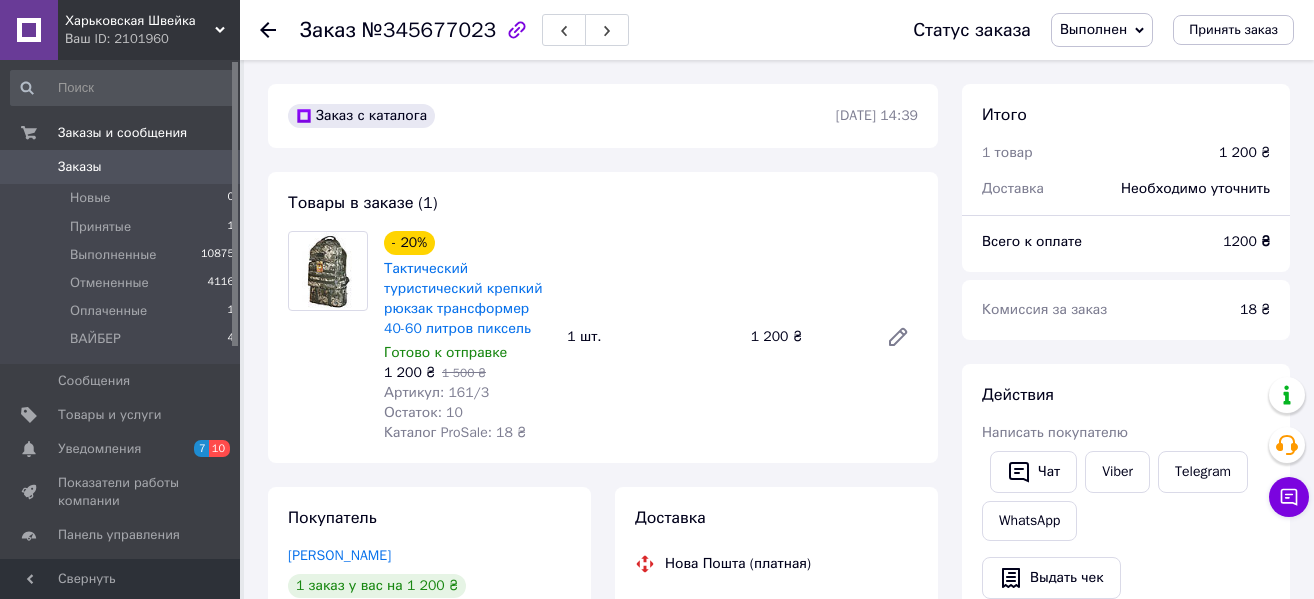 click 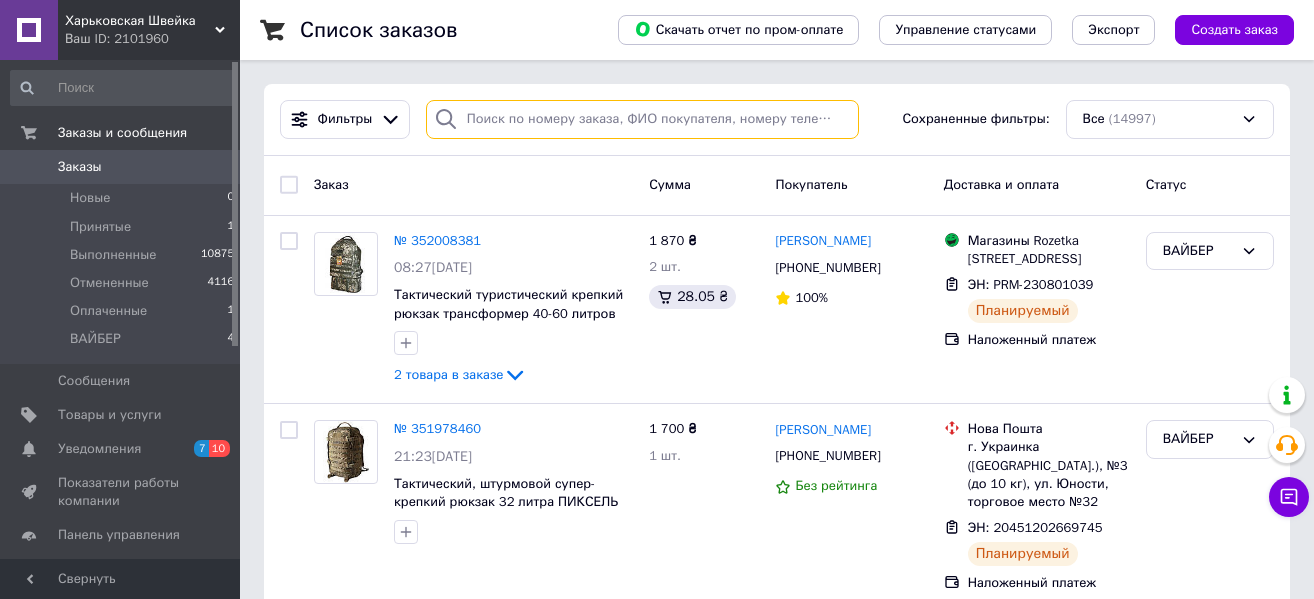 click at bounding box center [642, 119] 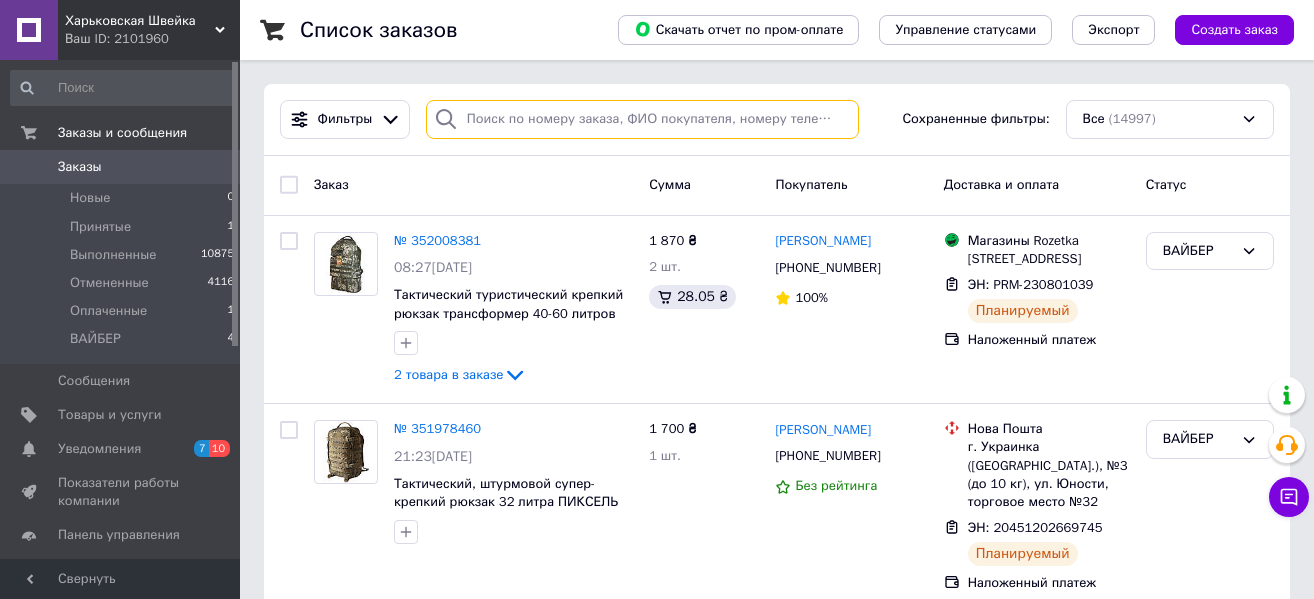 paste on "[PHONE_NUMBER]" 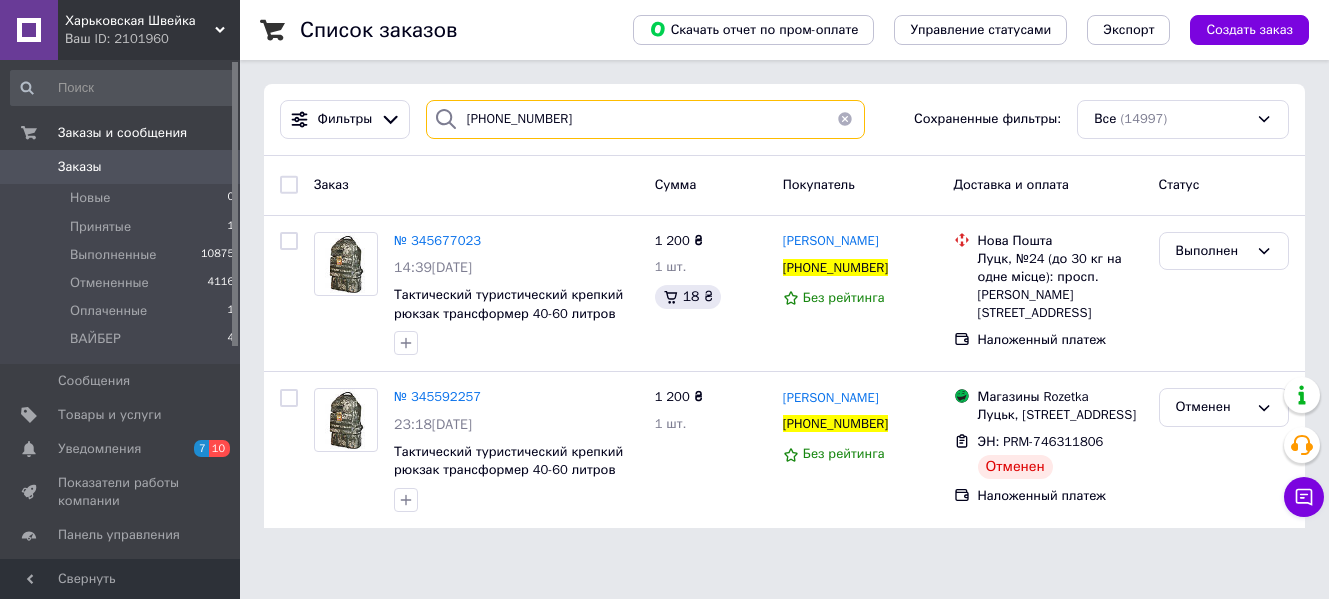 type 